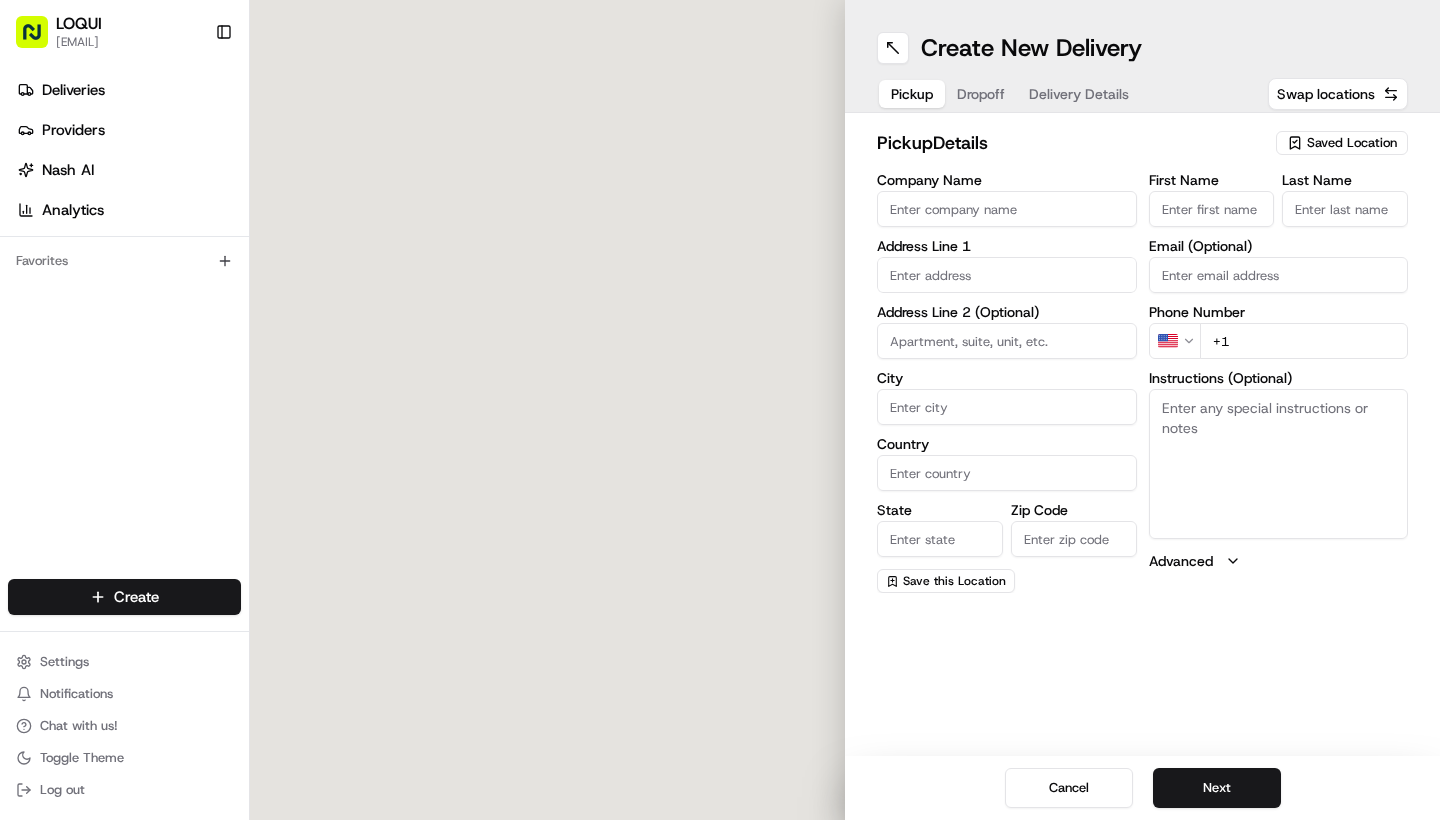 scroll, scrollTop: 0, scrollLeft: 0, axis: both 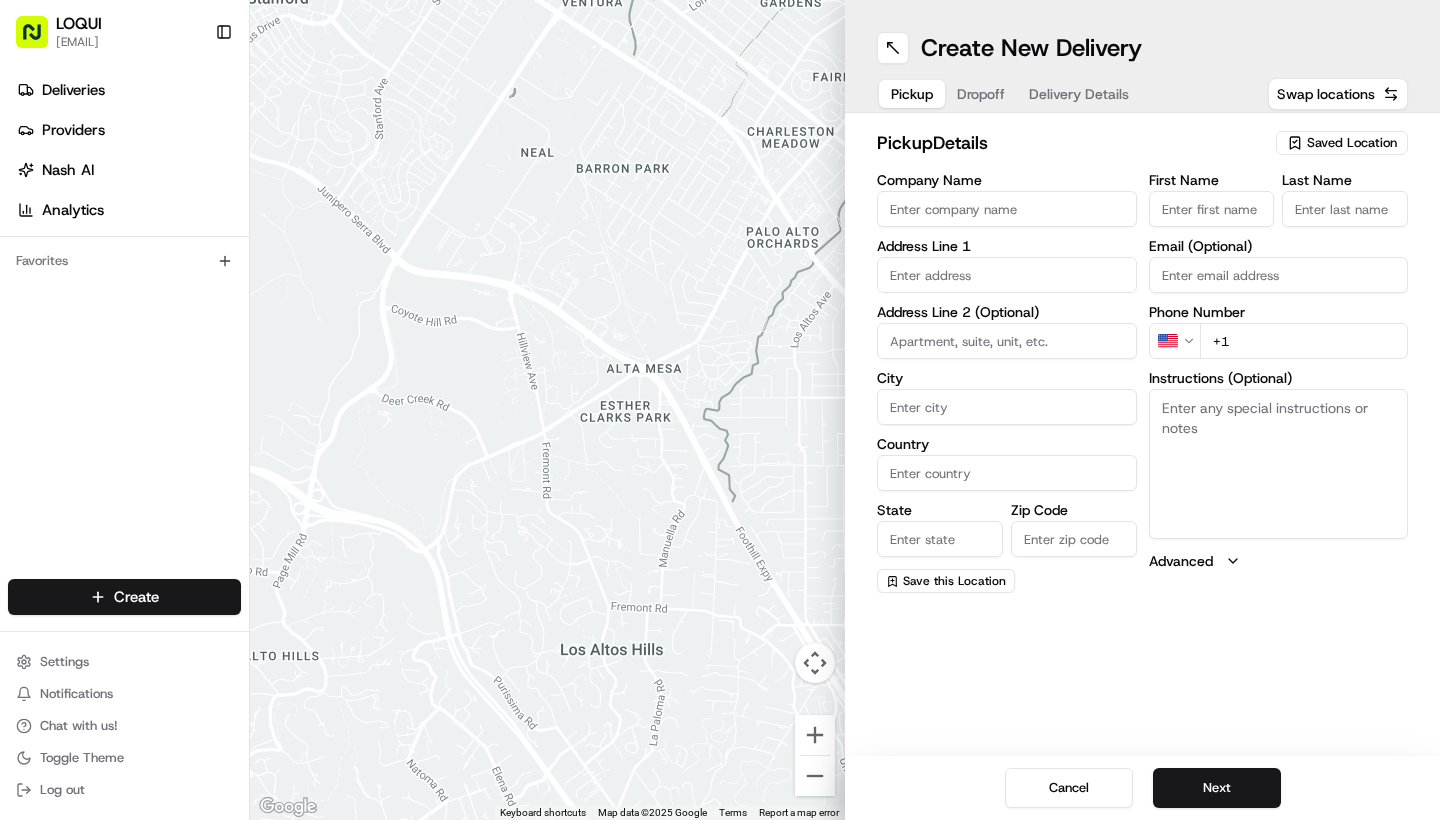 click on "Saved Location" at bounding box center [1352, 143] 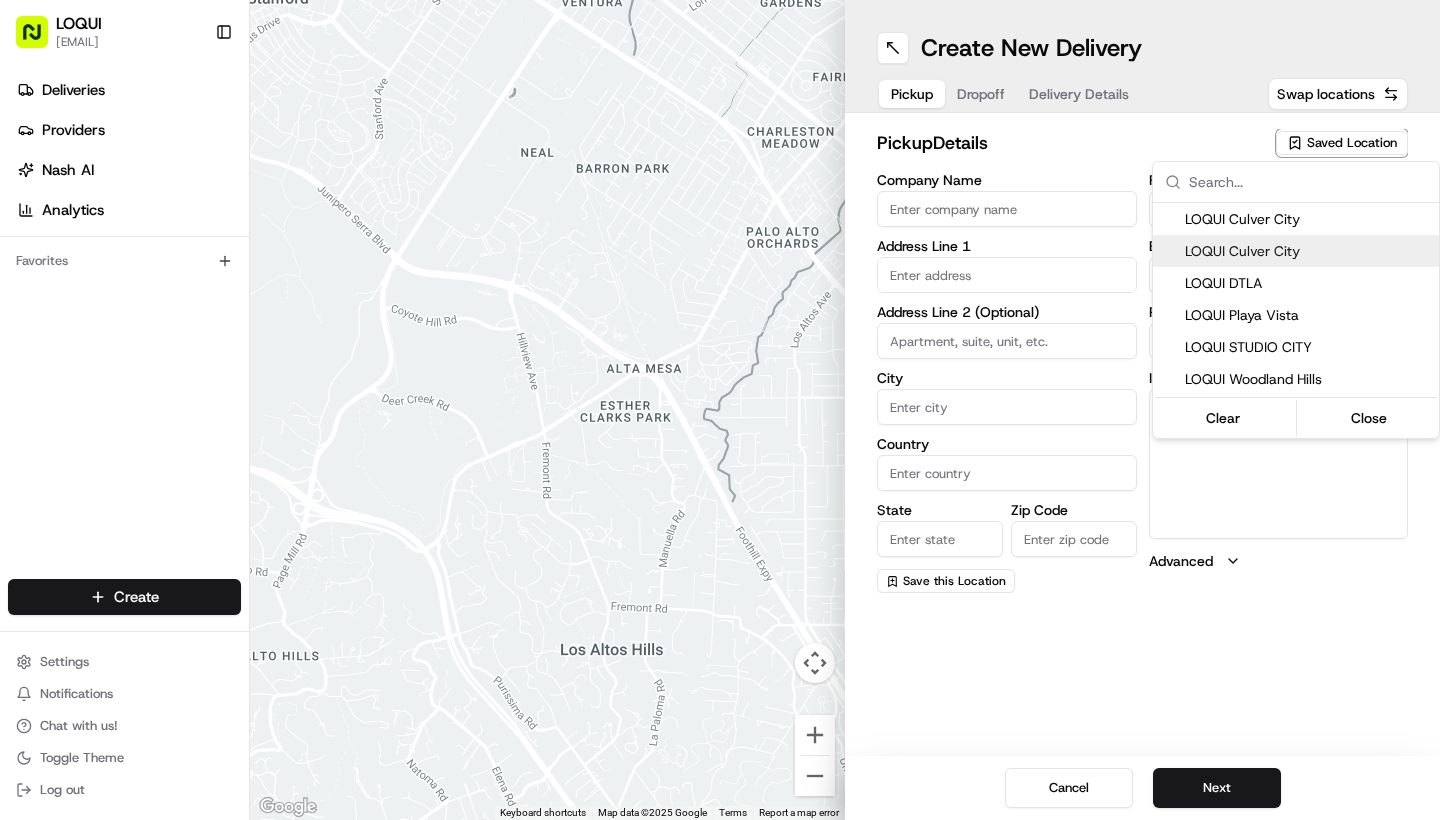 click on "LOQUI Culver City" at bounding box center [1296, 251] 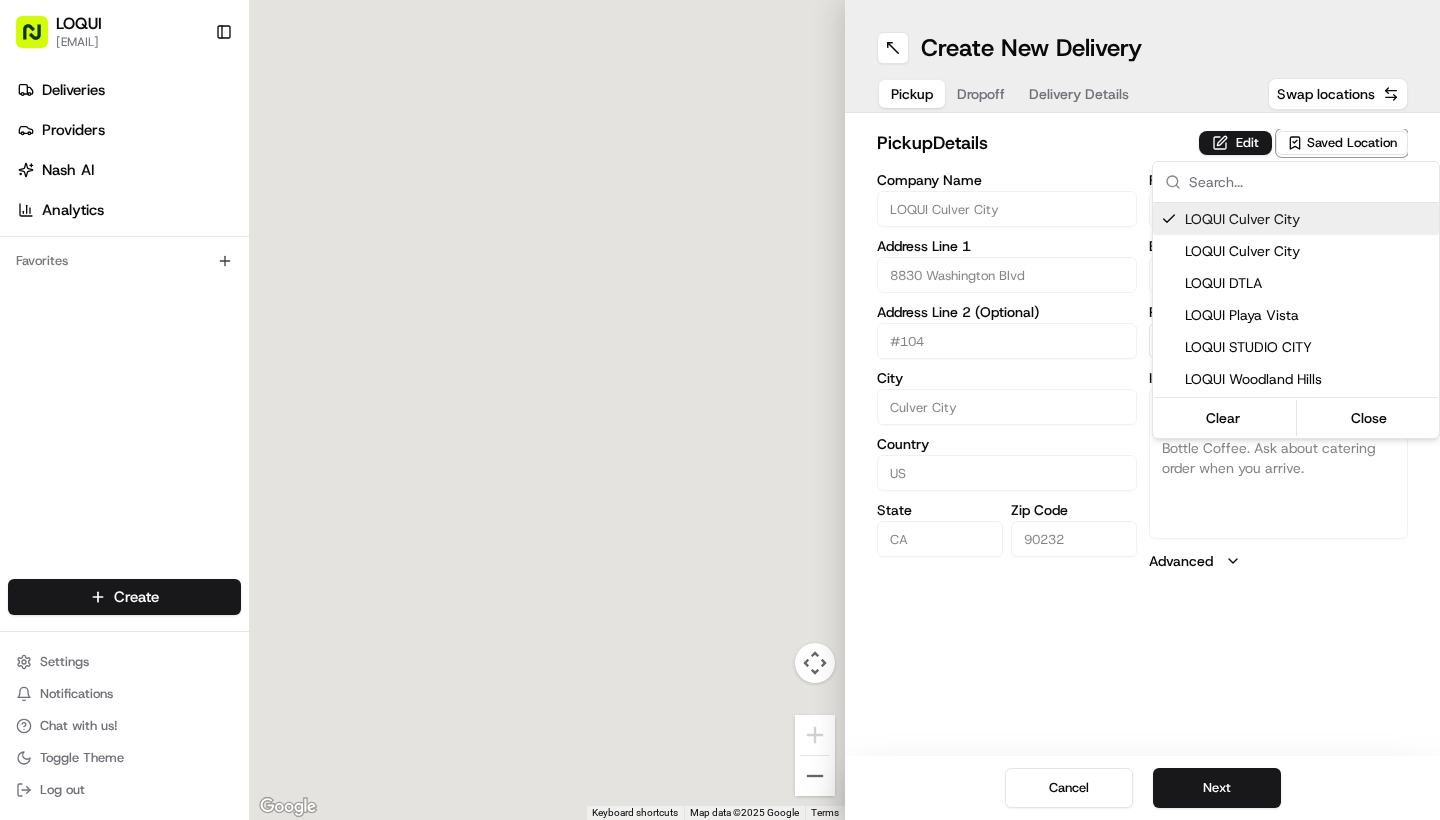 type on "8830 Washington Blvd" 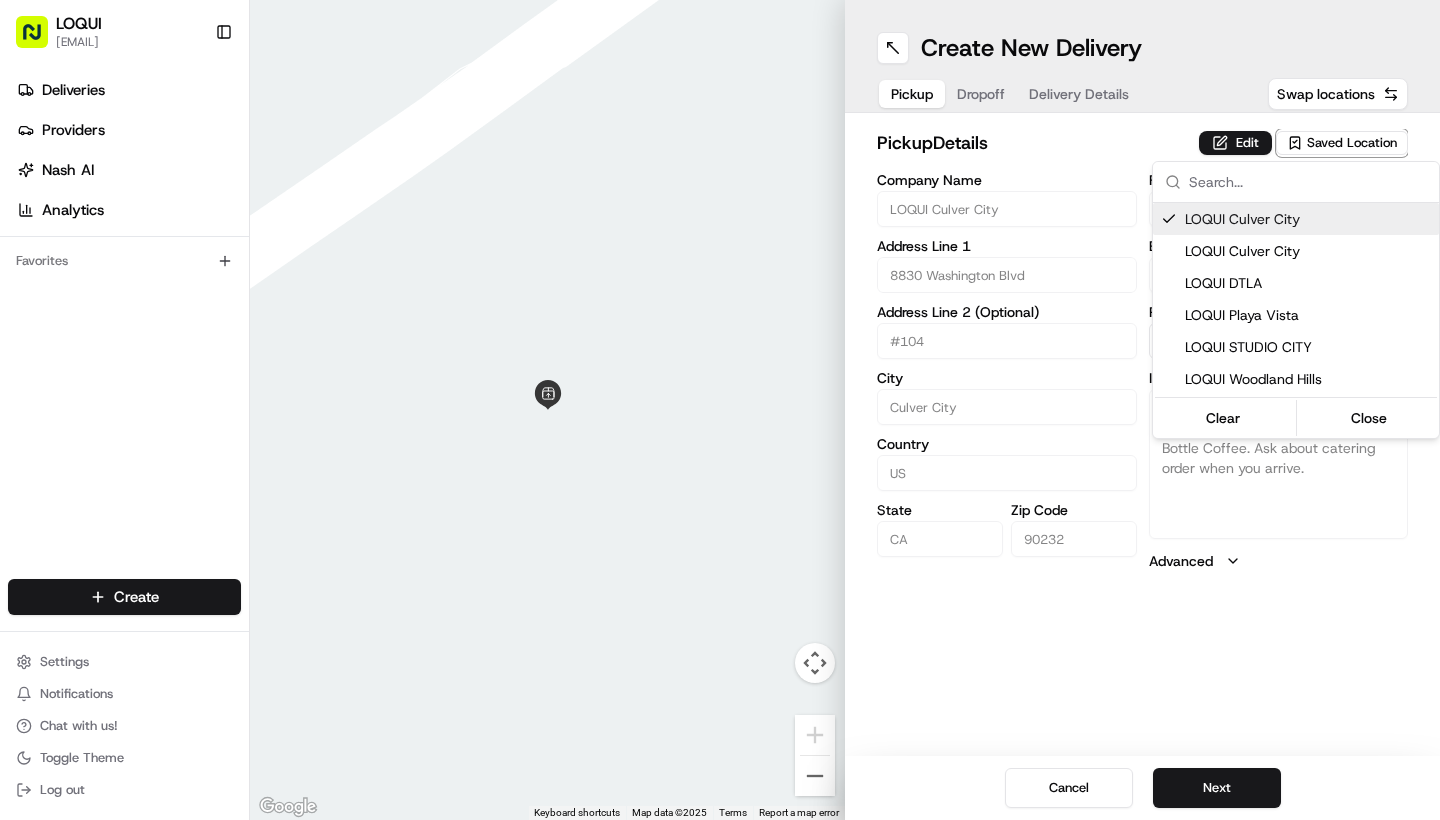 click on "Company Name LOQUI Culver City Address Line 1 [NUMBER] [STREET] Address Line 2 (Optional) #104 City [CITY] Country US State [STATE] Zip Code [ZIP] [LAST] US" at bounding box center [720, 410] 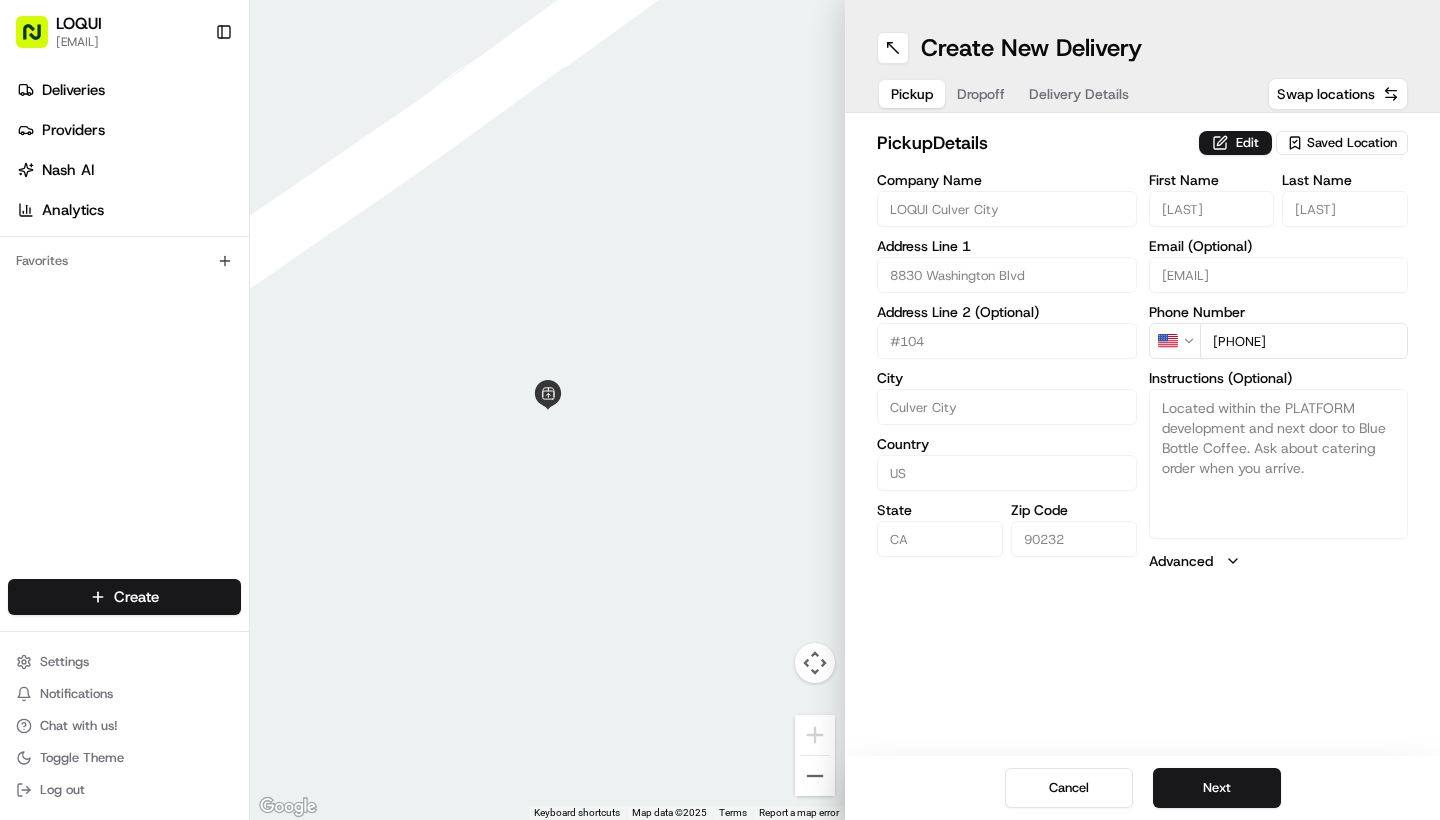 click on "pickup Details Edit Saved Location" at bounding box center (1142, 147) 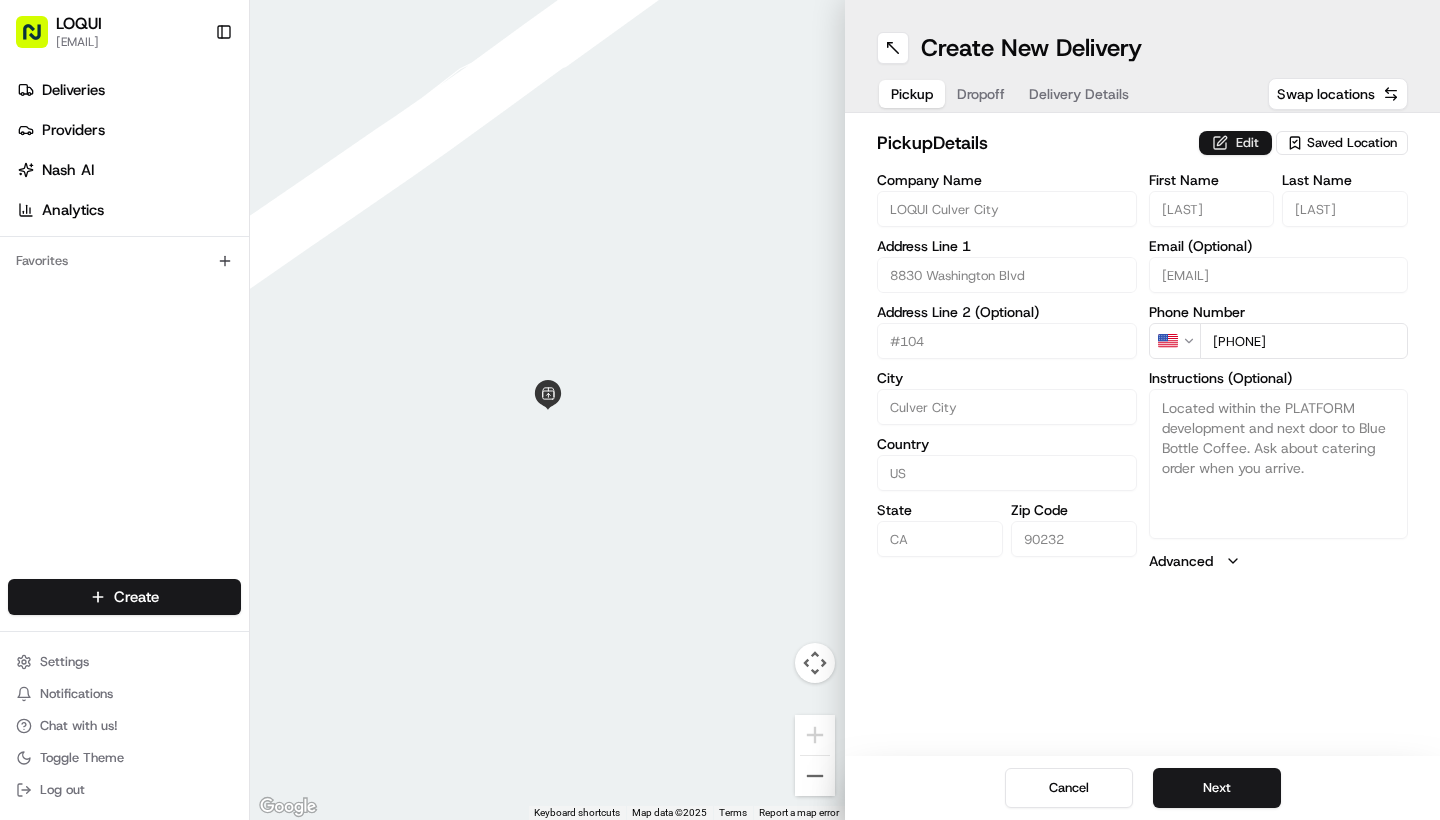 click on "Edit" at bounding box center (1235, 143) 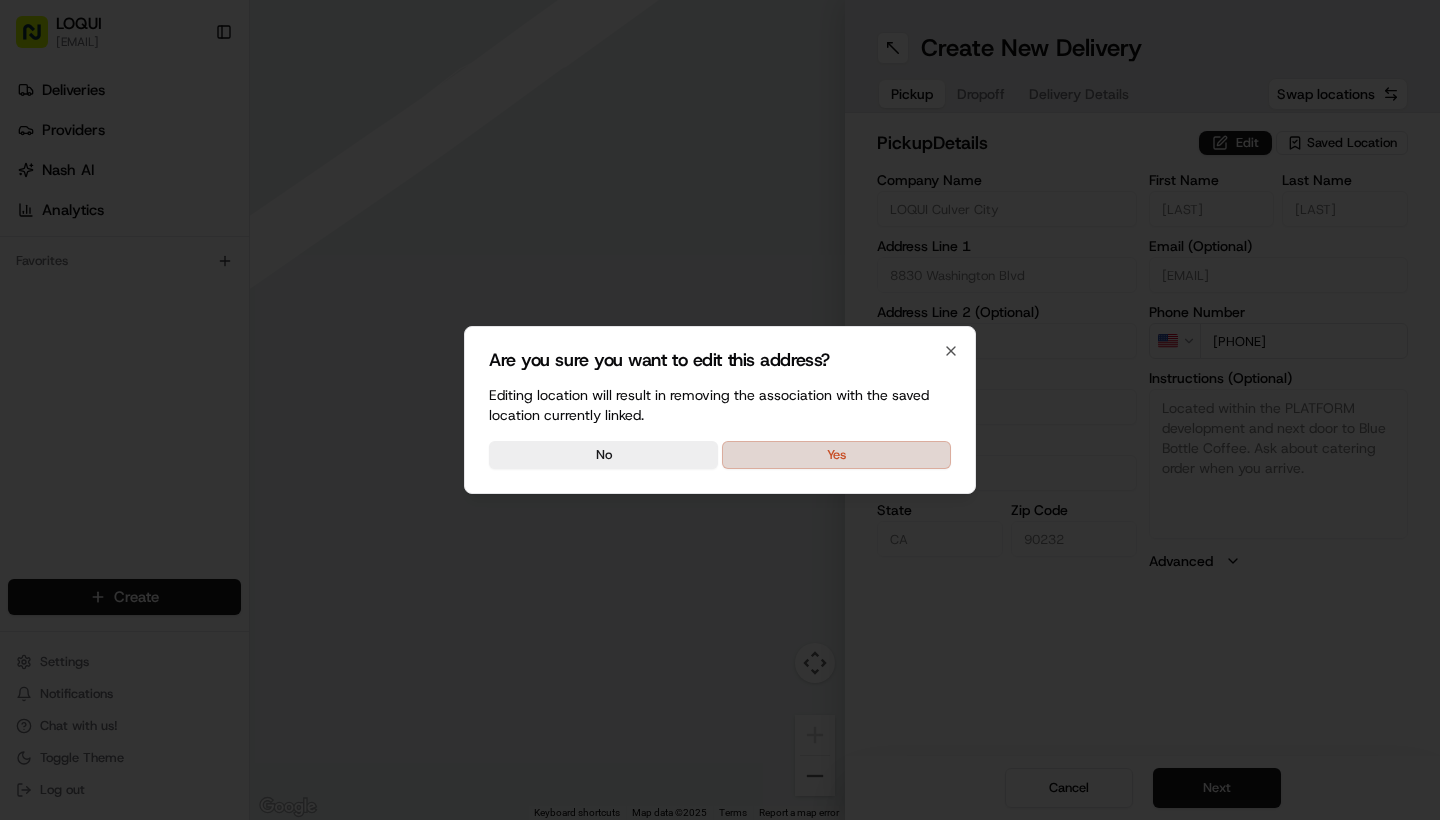click on "Yes" at bounding box center (836, 455) 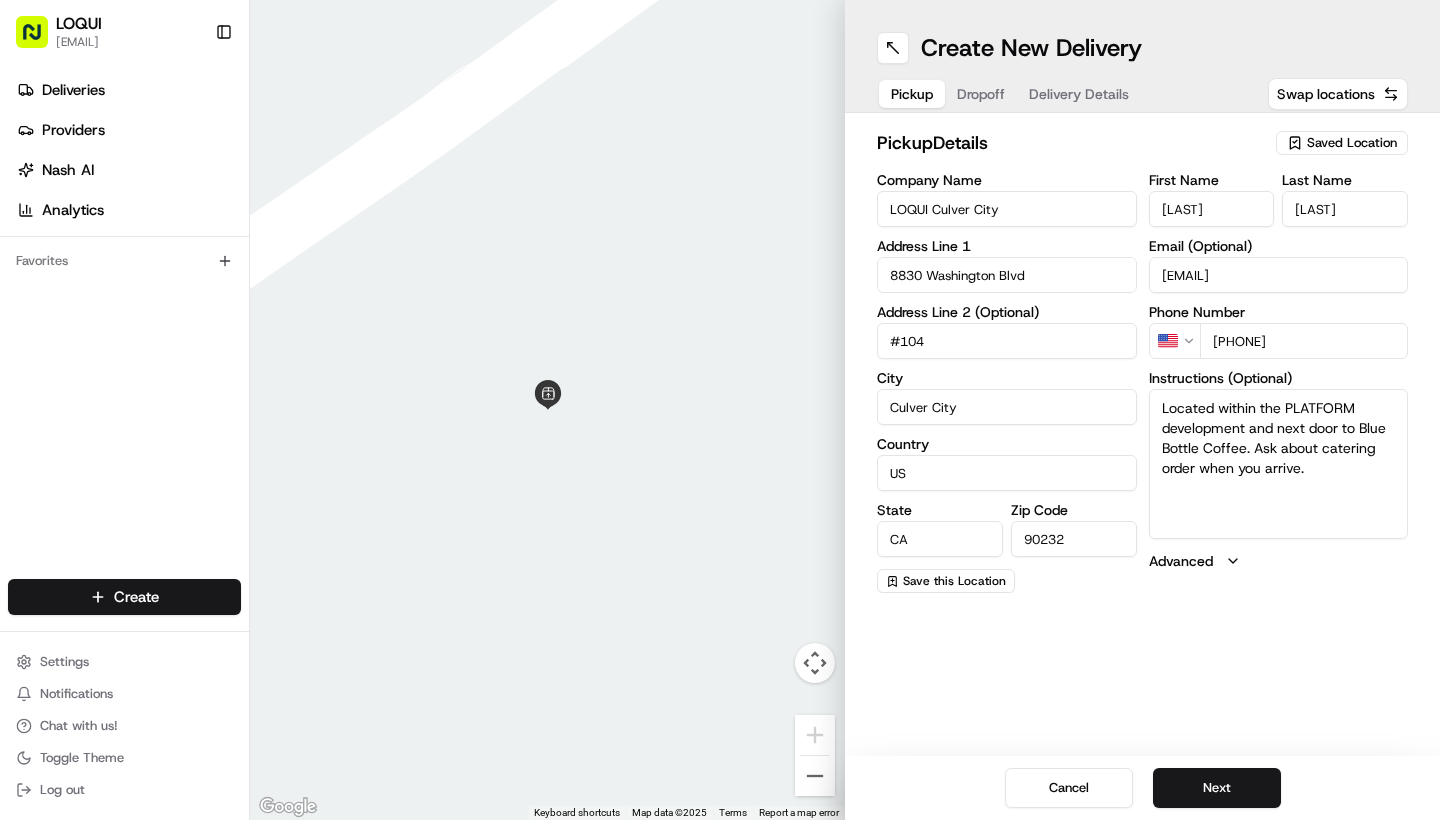 drag, startPoint x: 1230, startPoint y: 207, endPoint x: 868, endPoint y: 182, distance: 362.86224 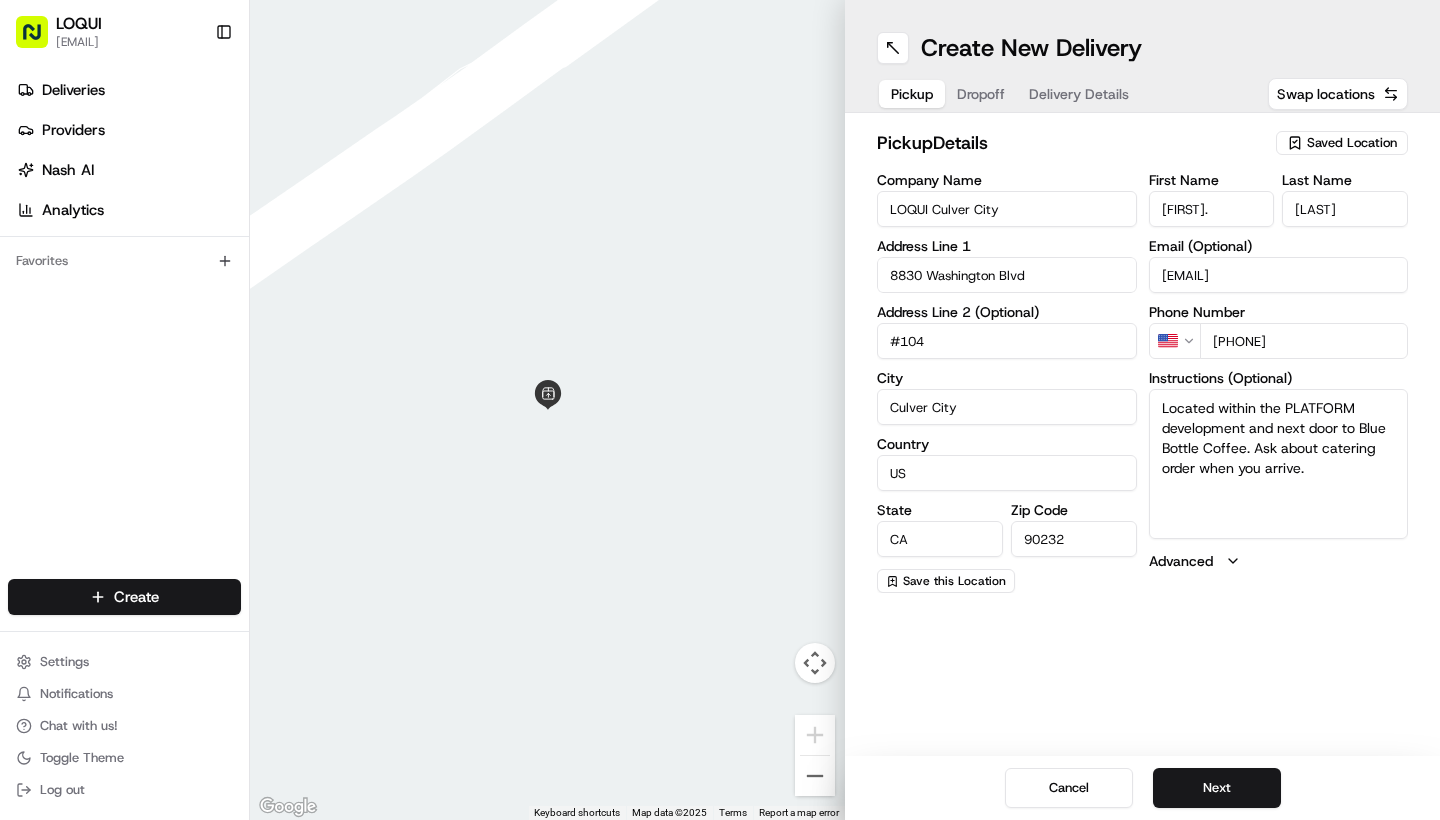 type on "[FIRST]." 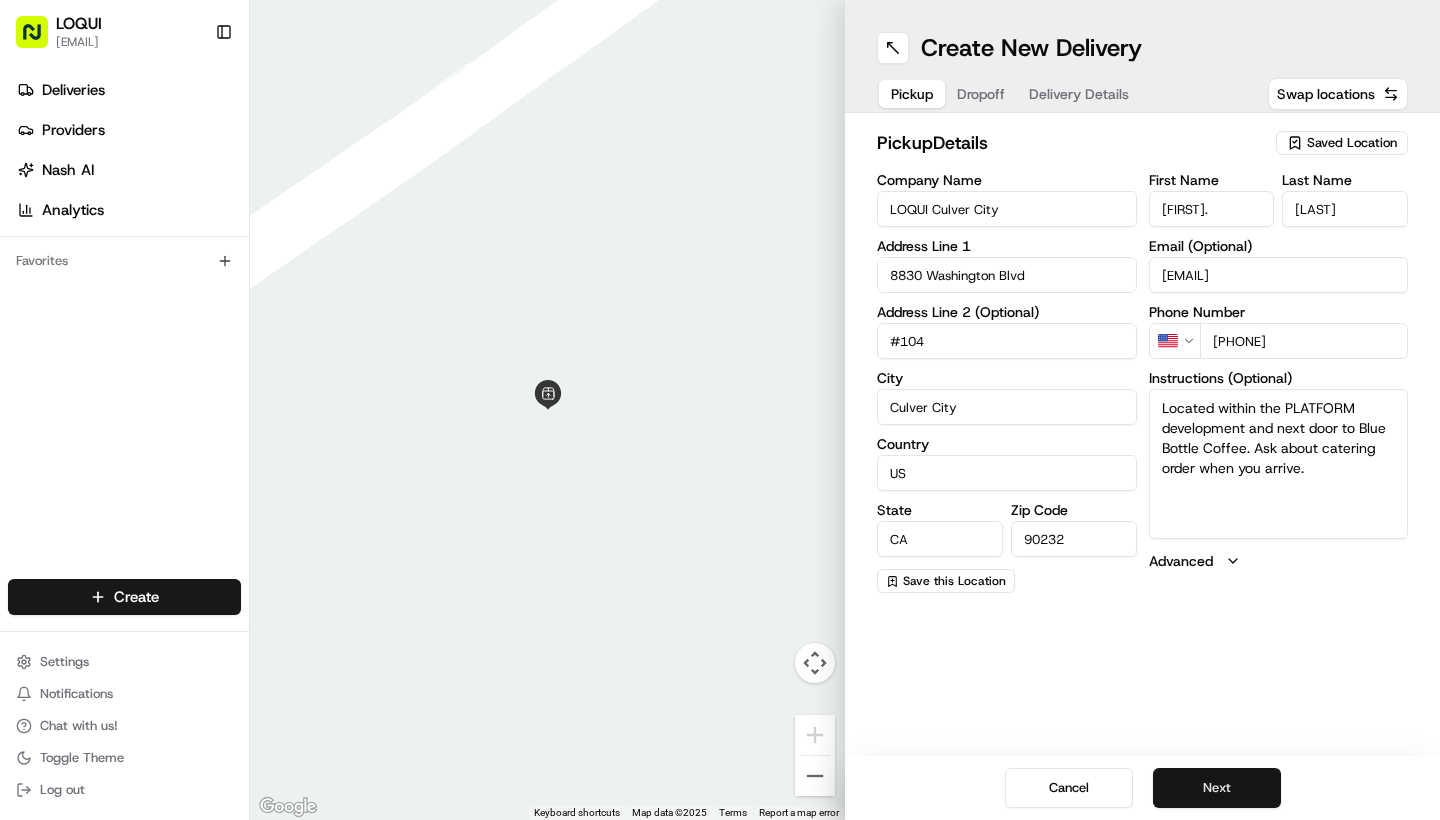 type on "[PHONE]" 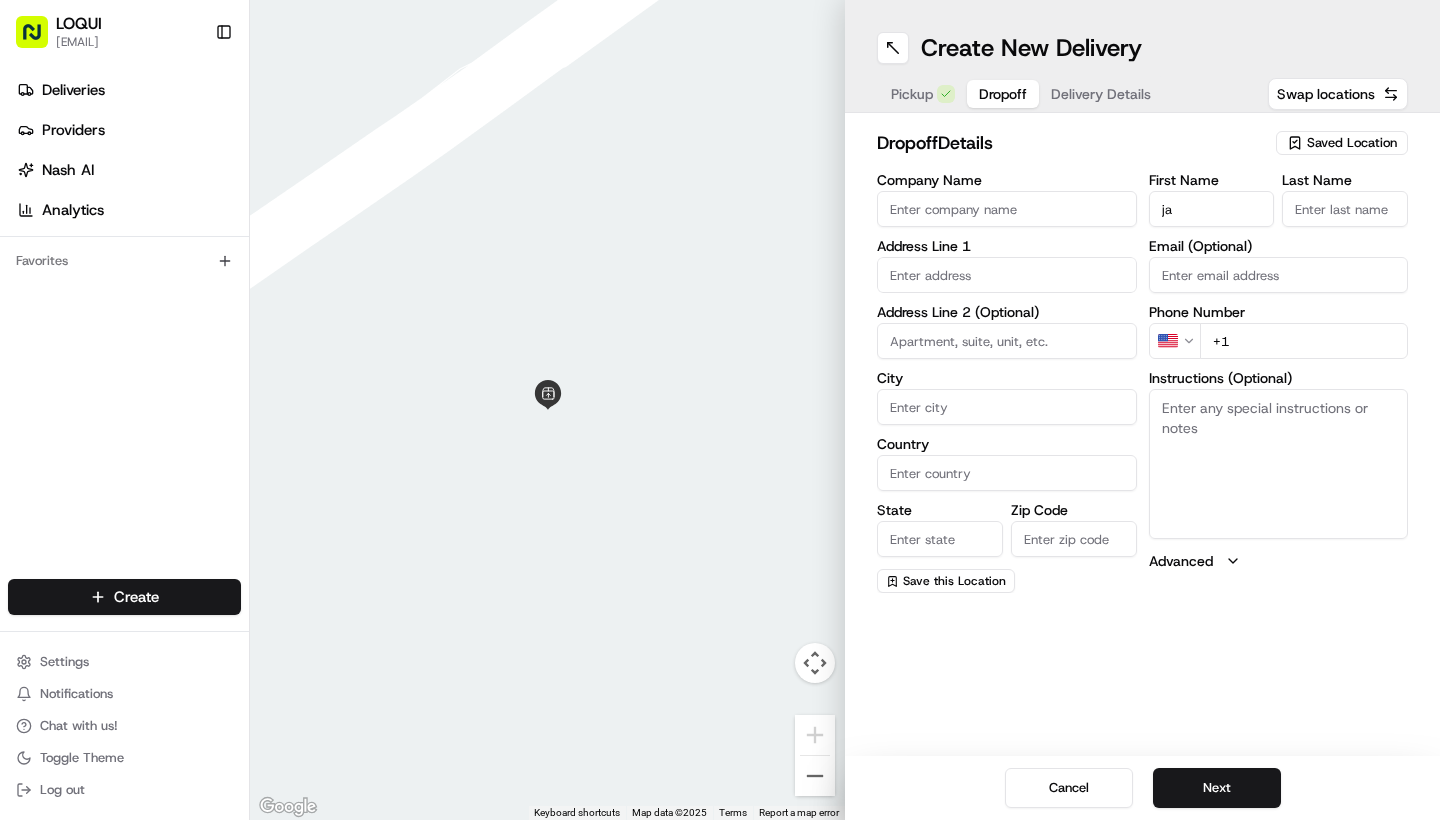 type on "j" 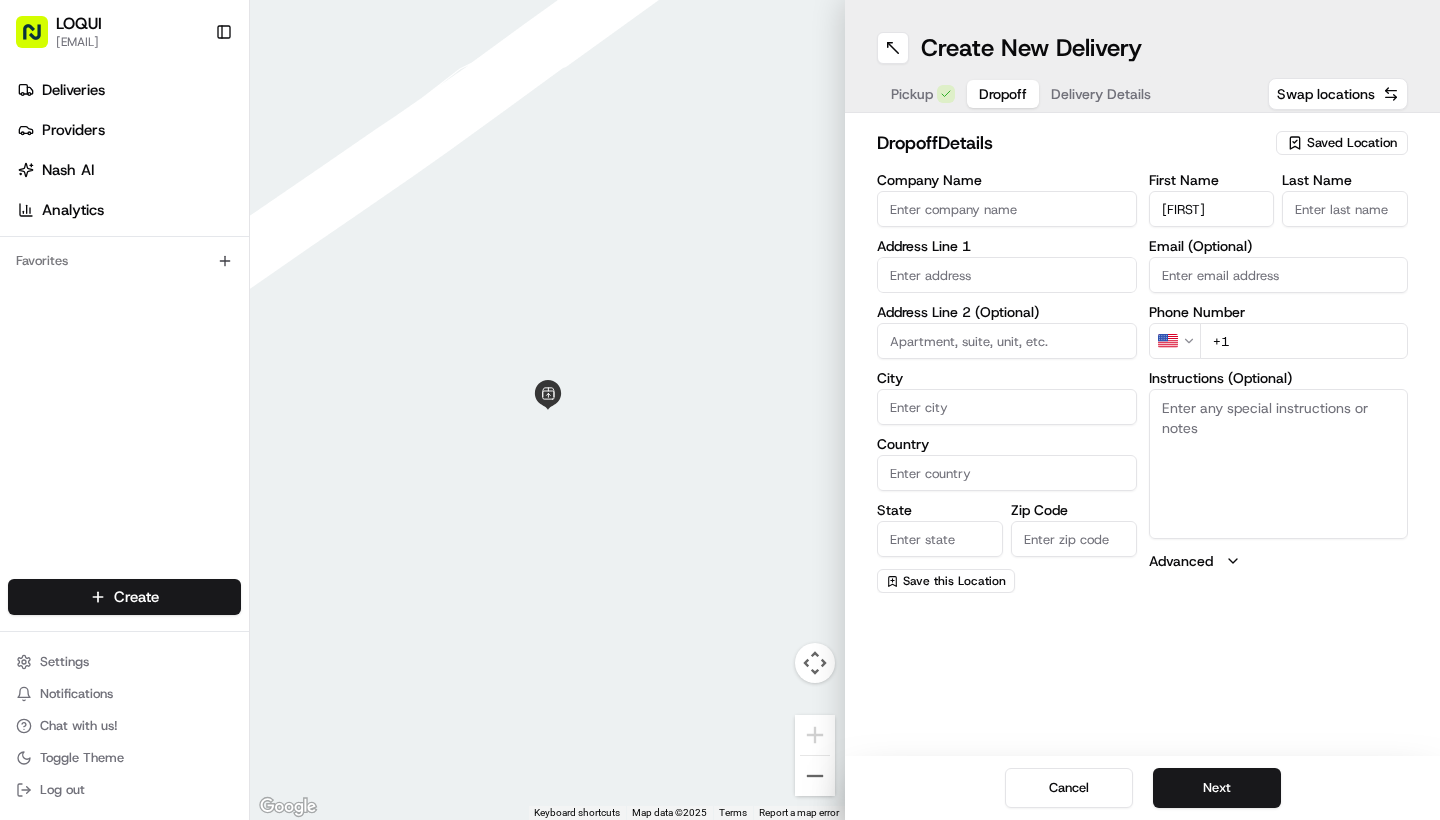 type on "[FIRST]" 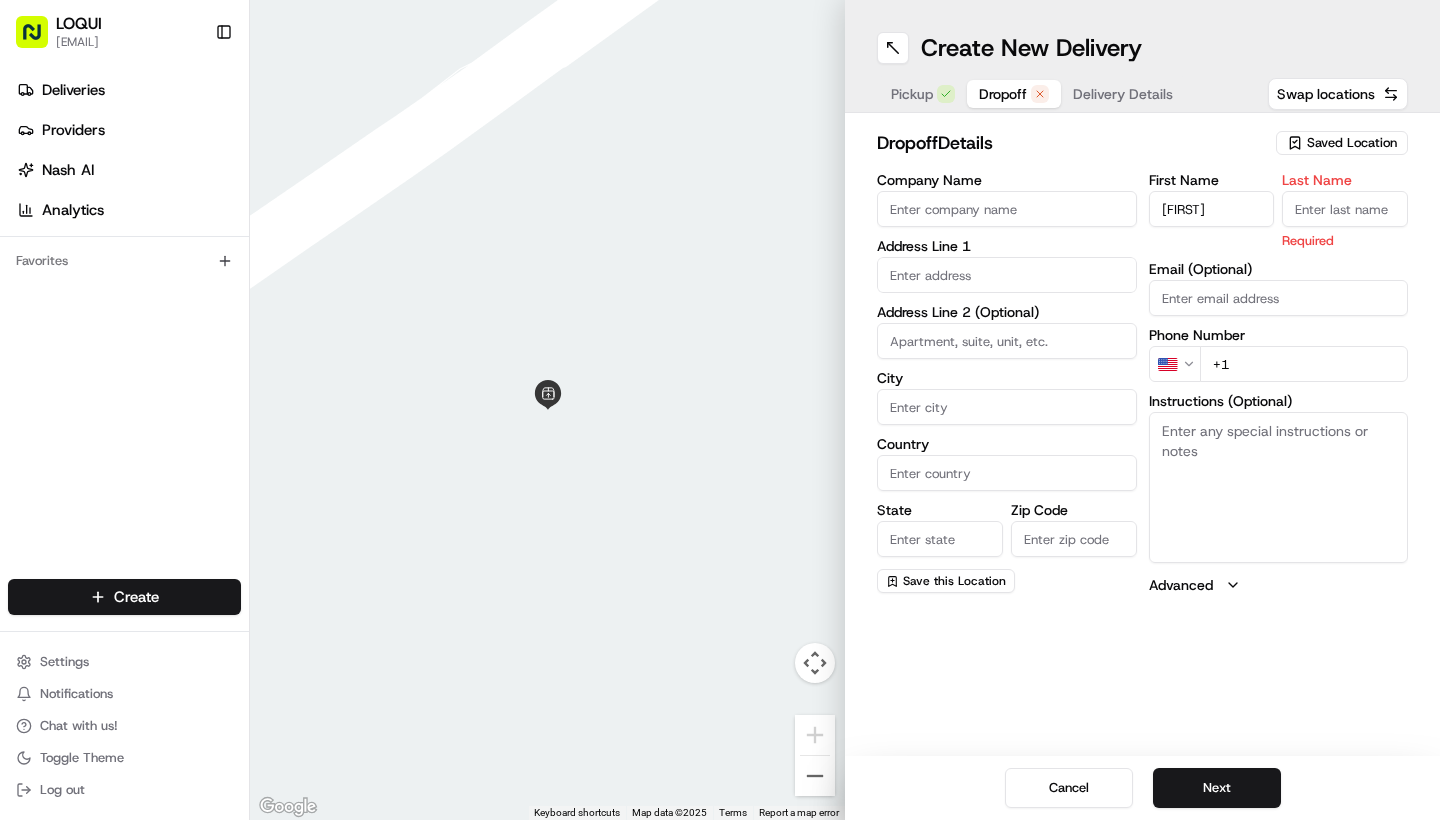 click at bounding box center (547, 410) 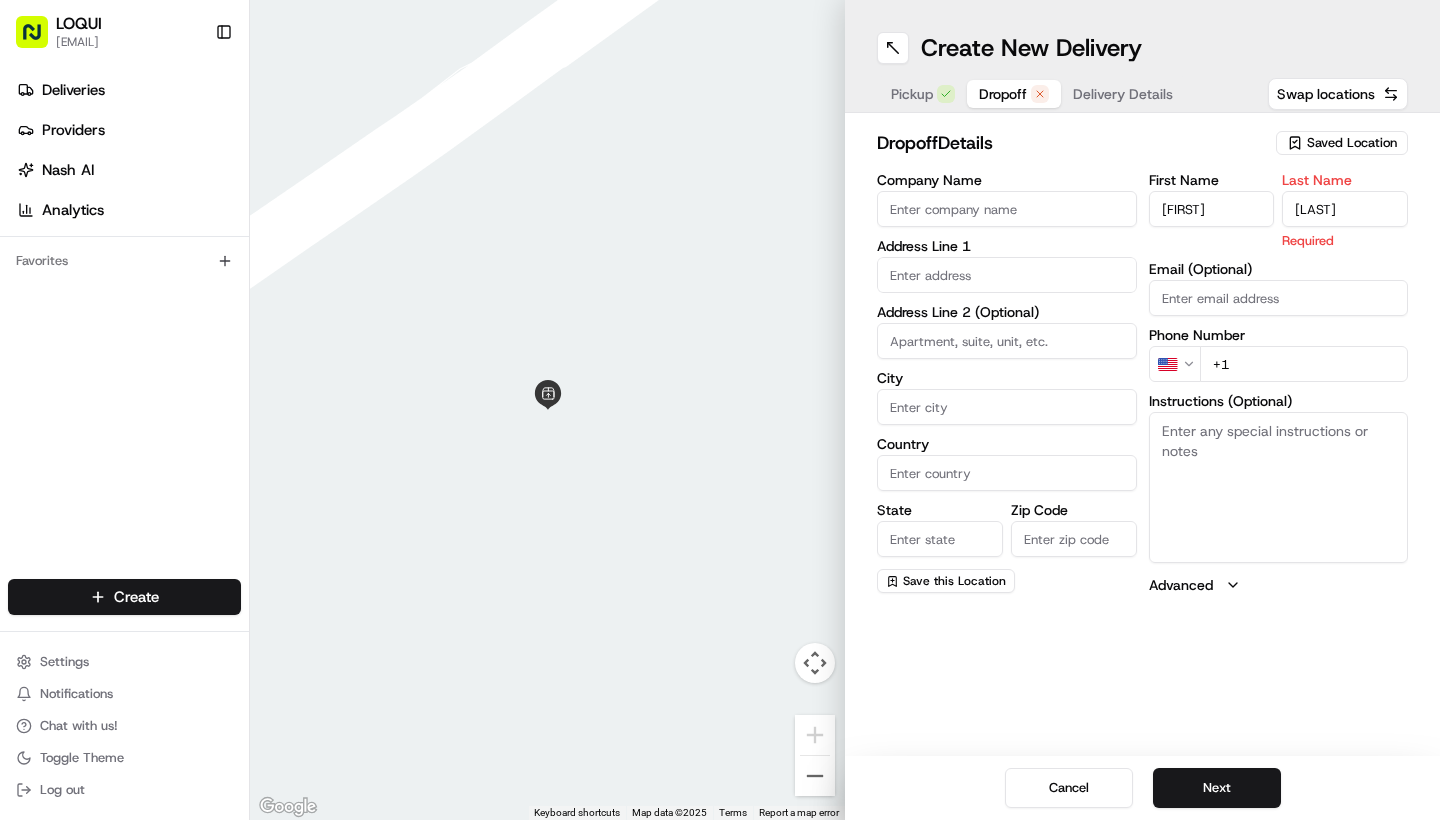 type on "[LAST]" 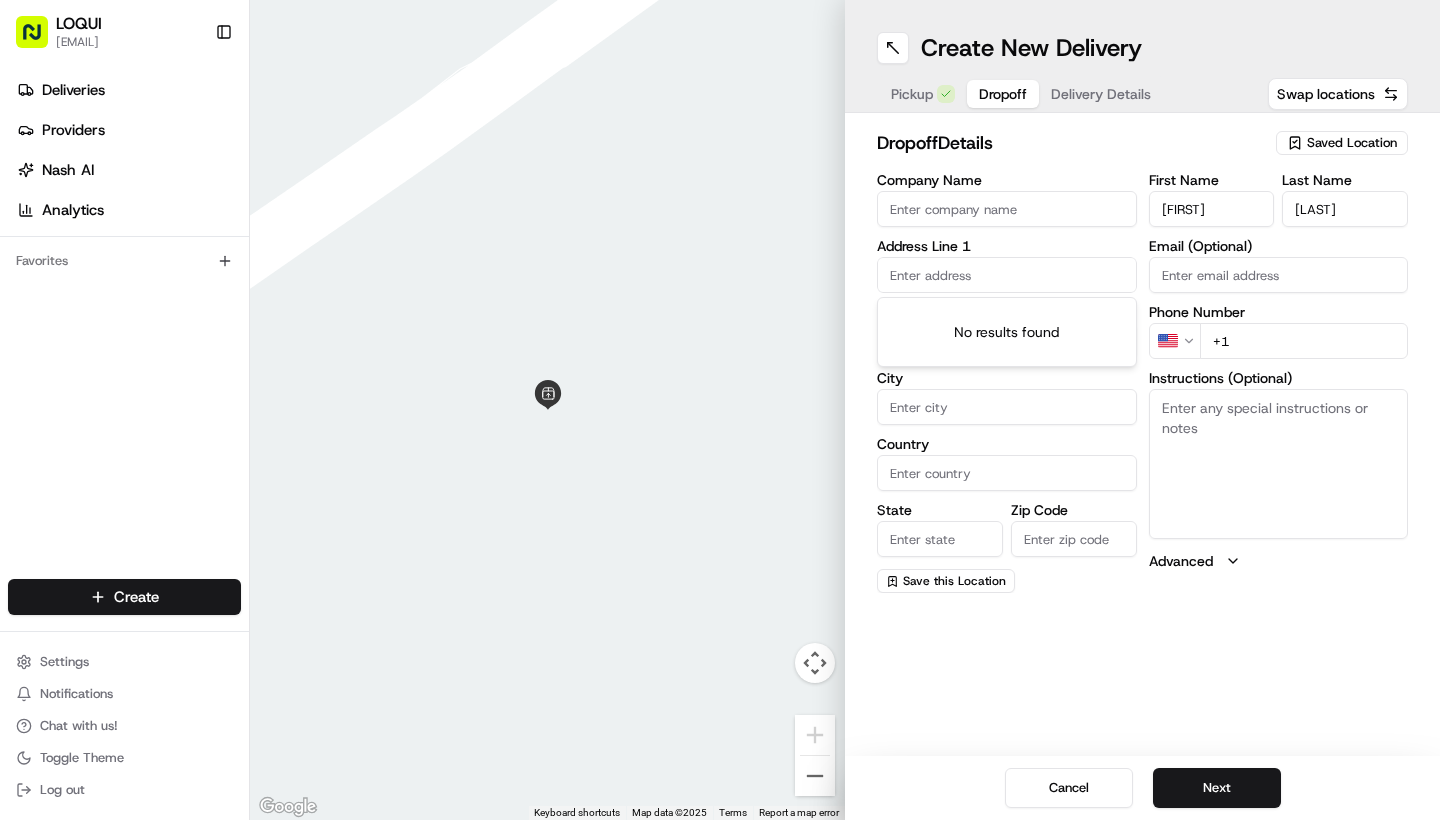 click at bounding box center [547, 410] 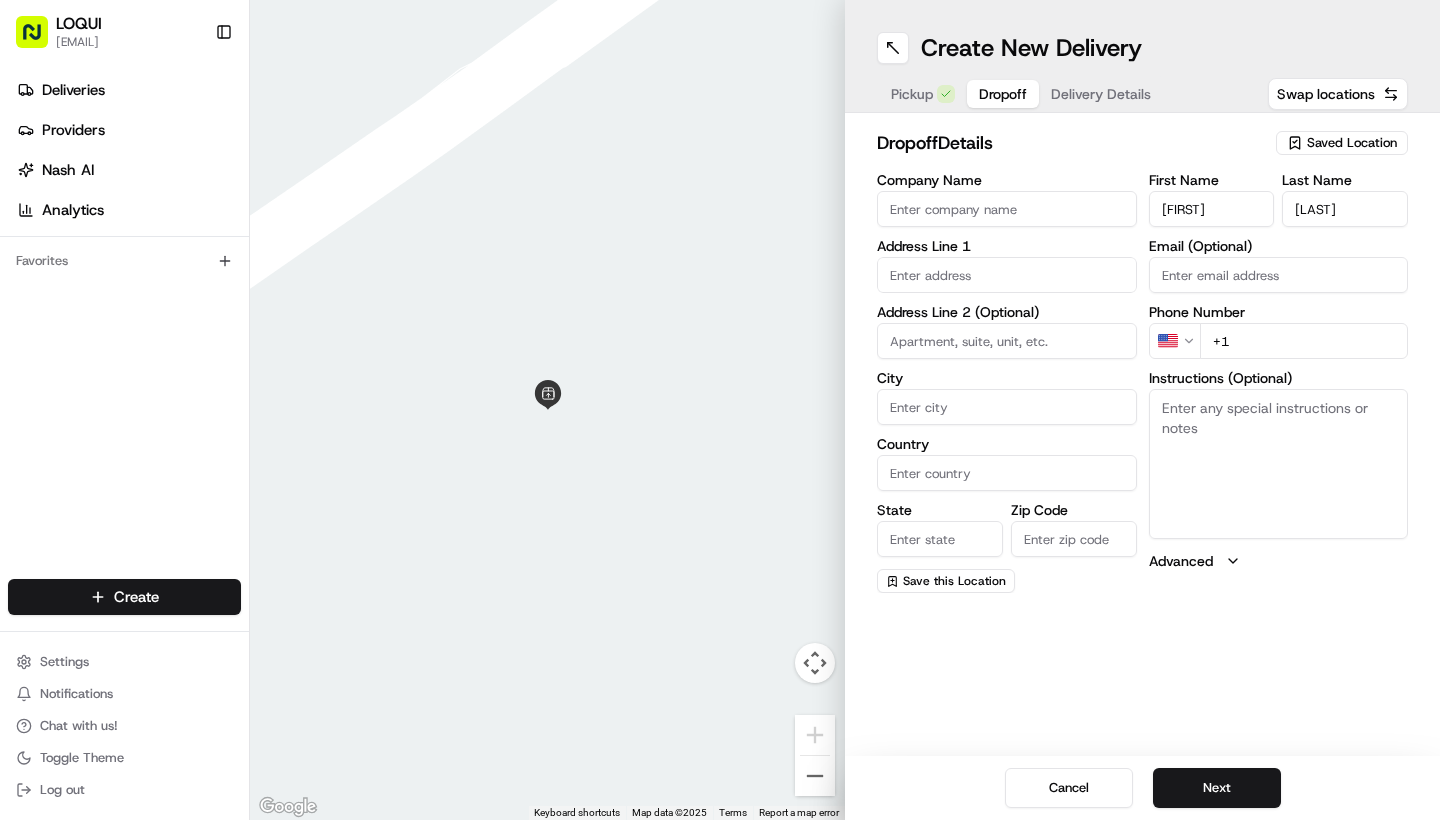 click at bounding box center (547, 410) 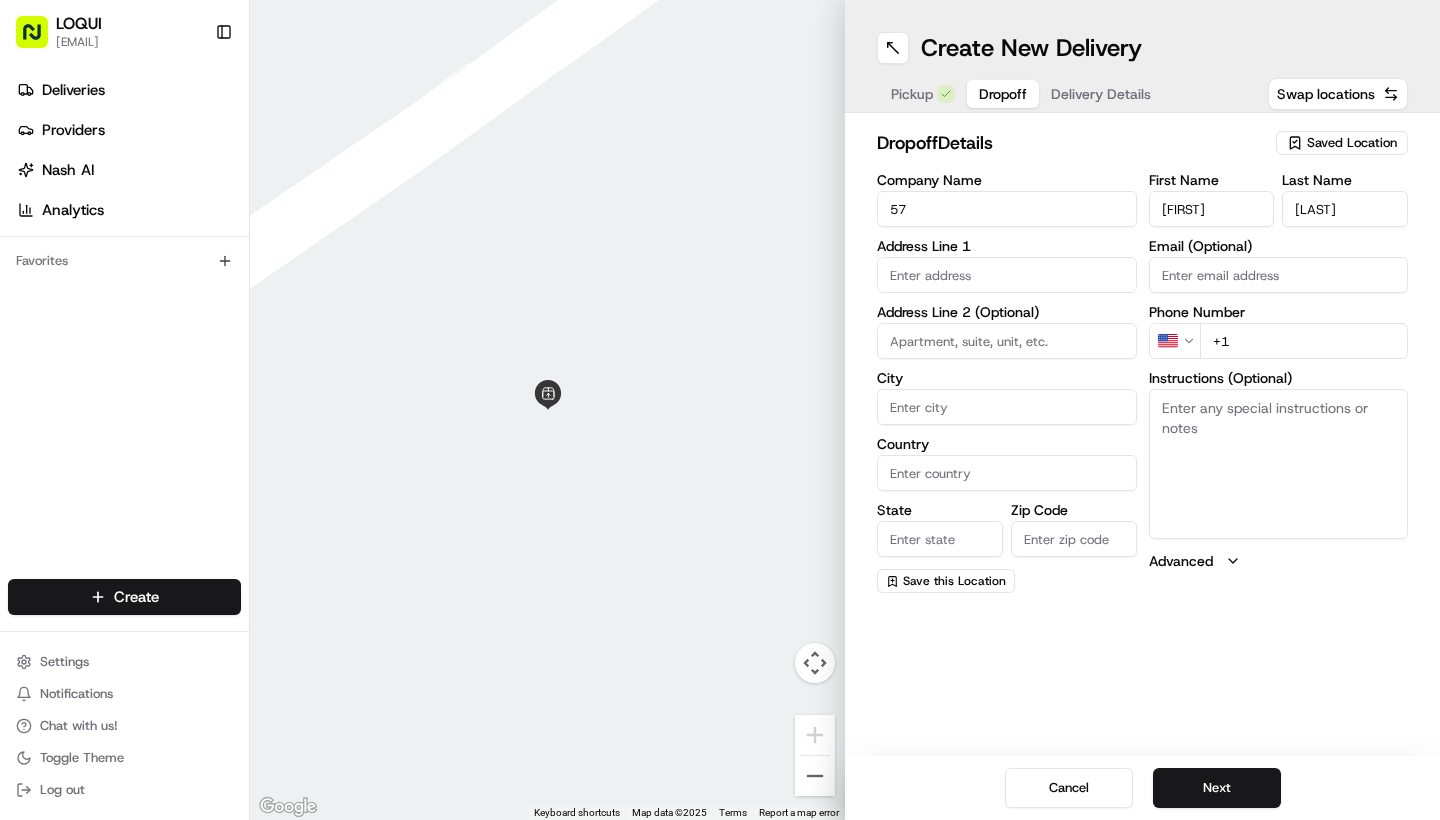 type on "5" 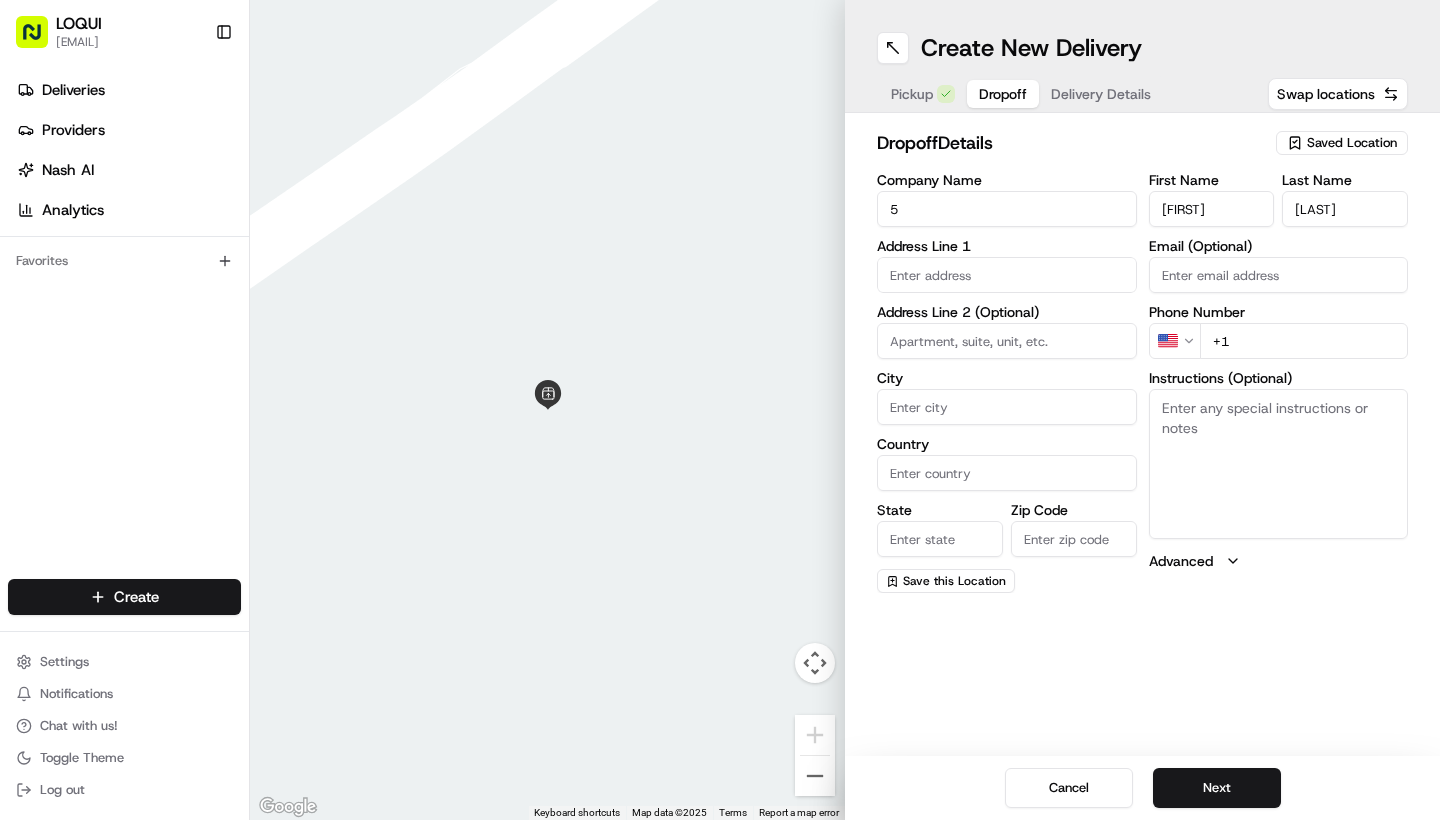 type 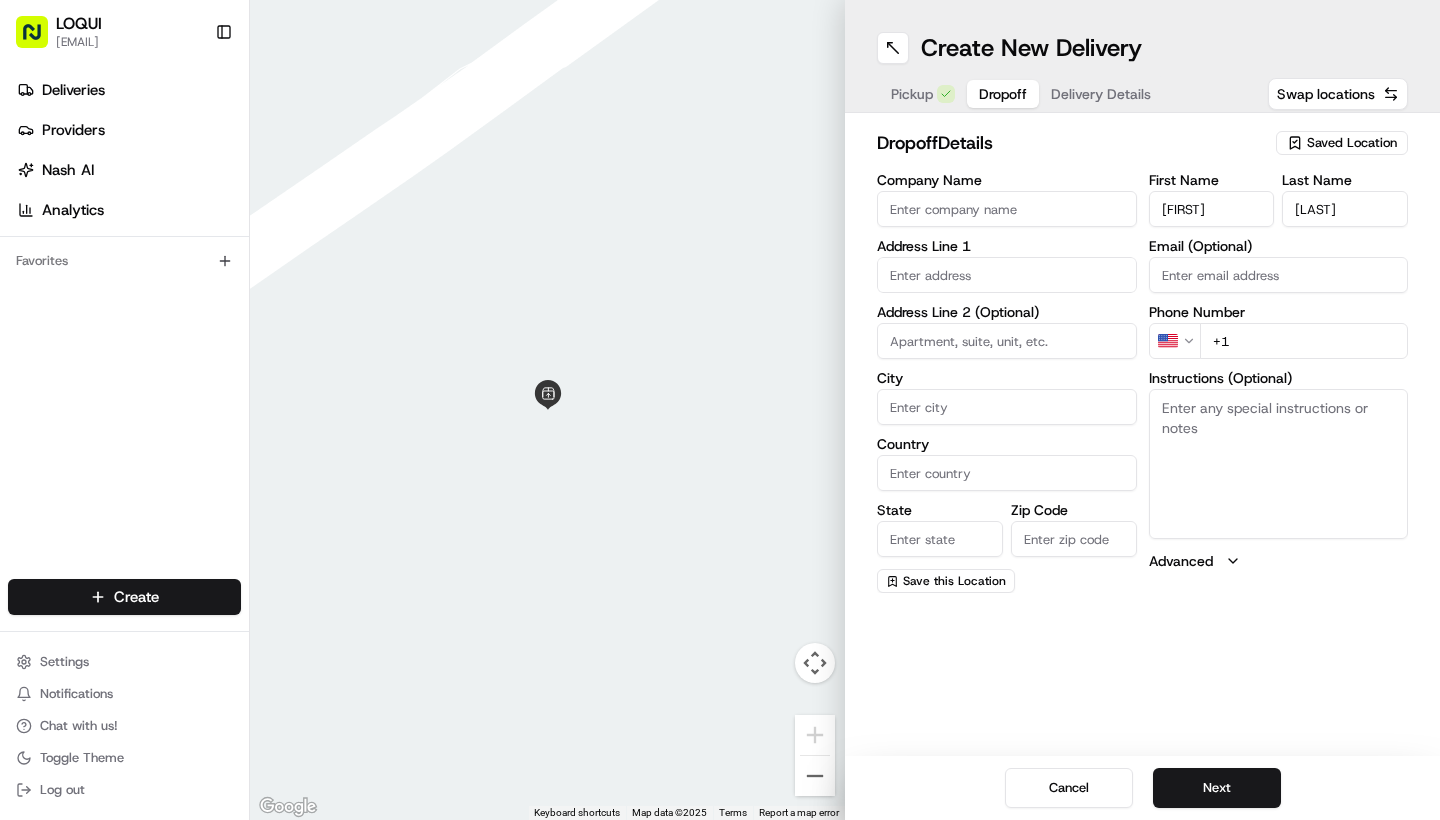 click on "Company Name" at bounding box center (1007, 209) 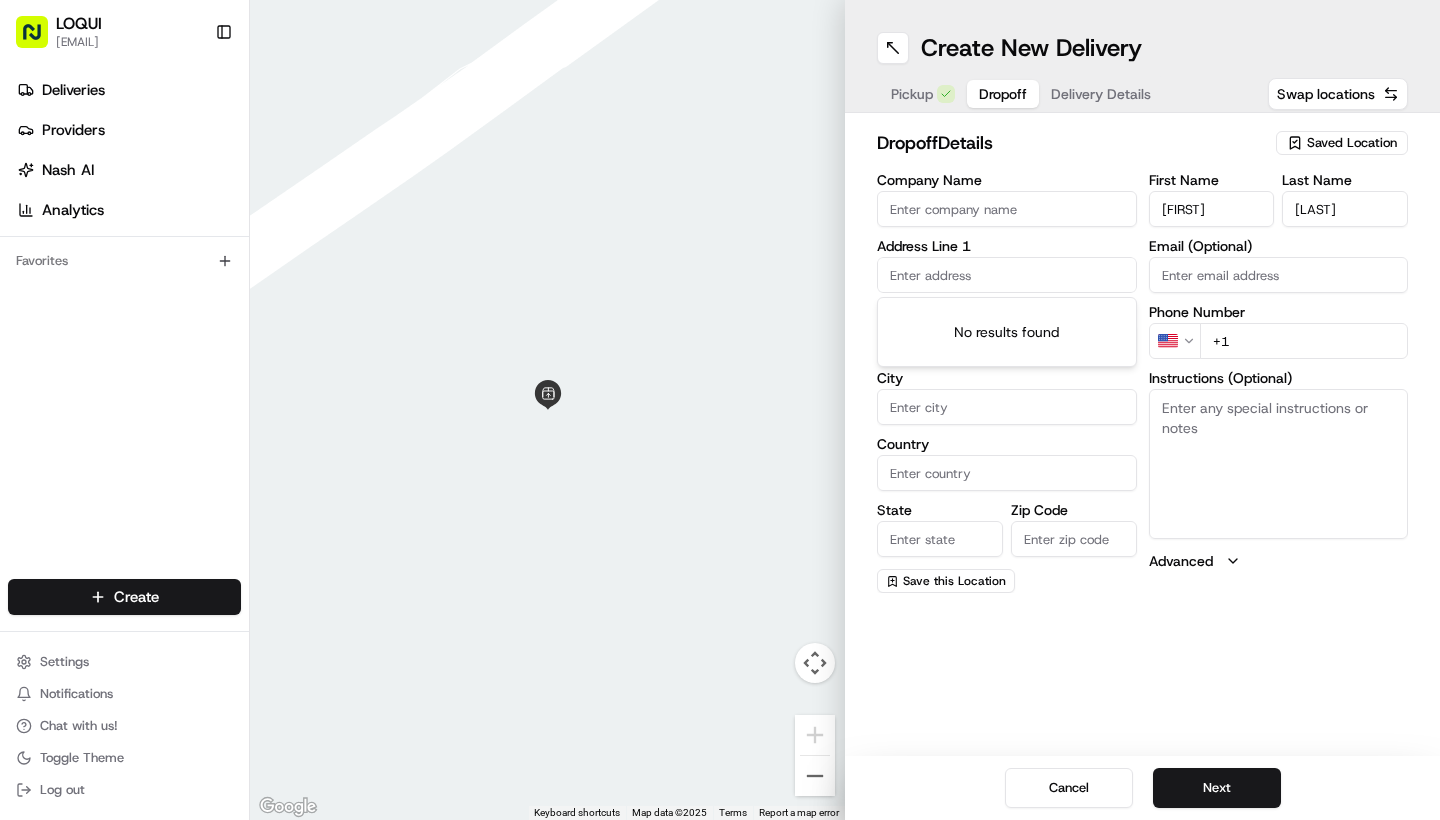 click at bounding box center (1007, 275) 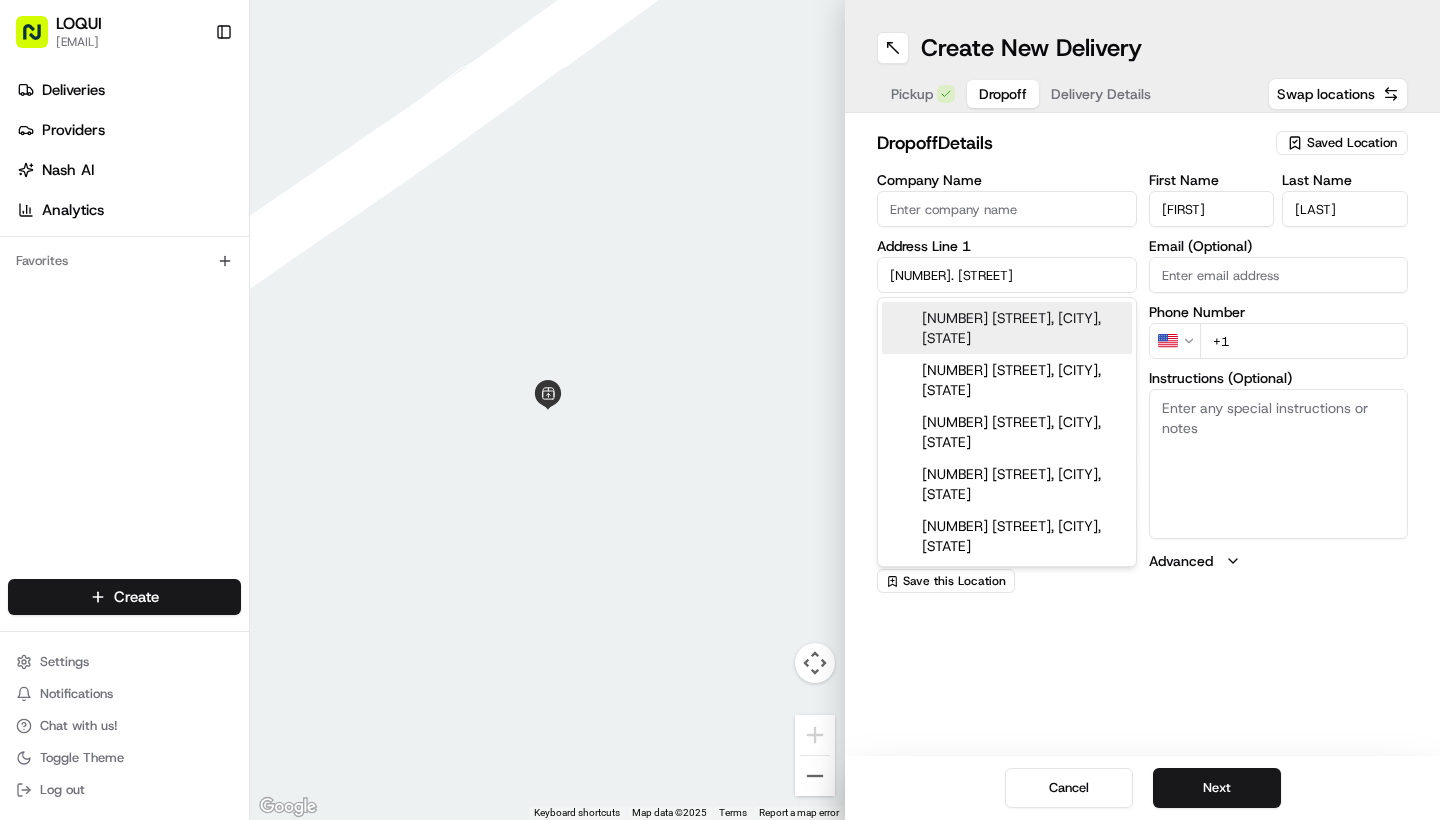 click on "[NUMBER] [STREET], [CITY], [STATE]" at bounding box center (1007, 328) 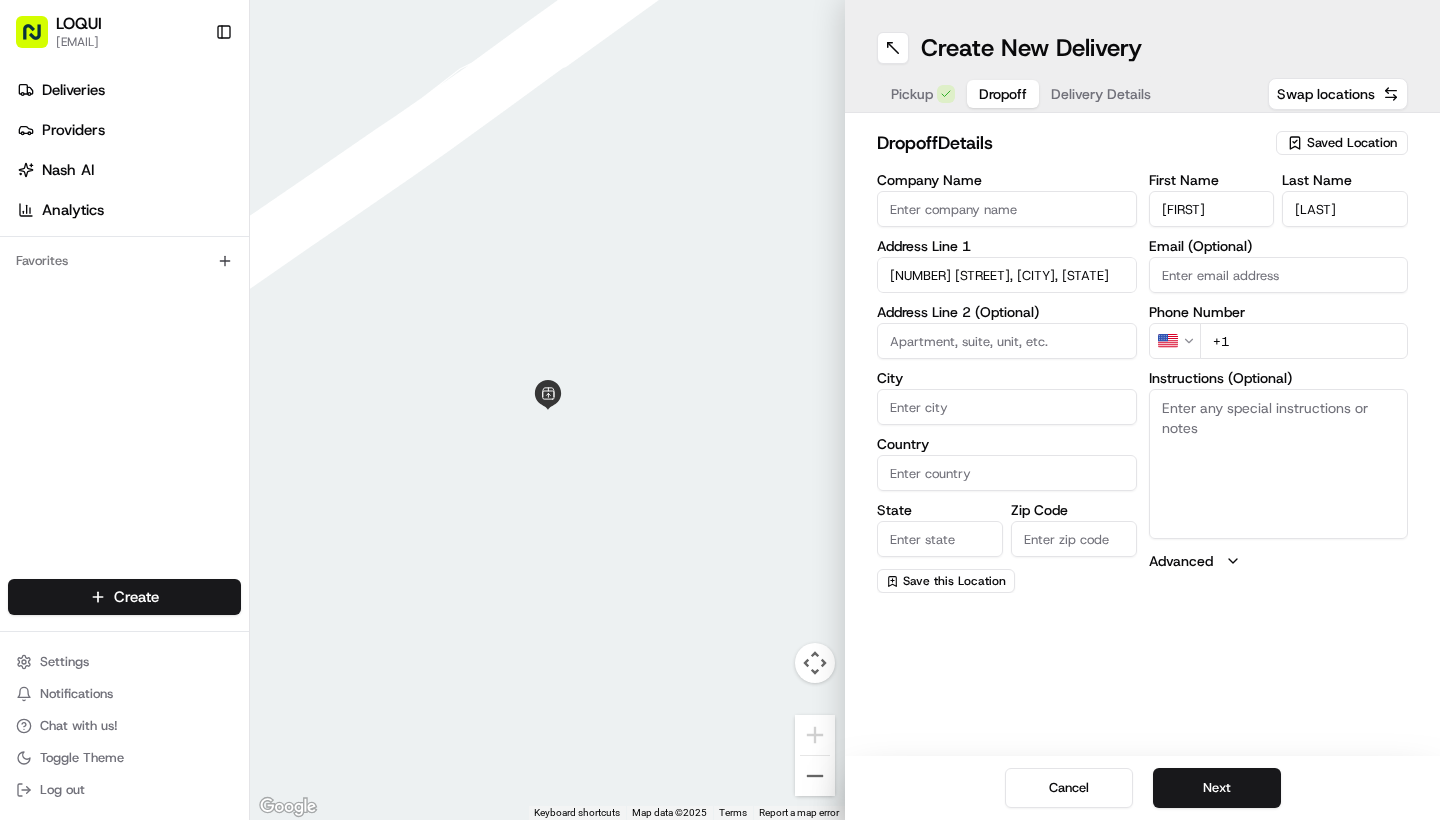 type on "[NUMBER] [STREET]" 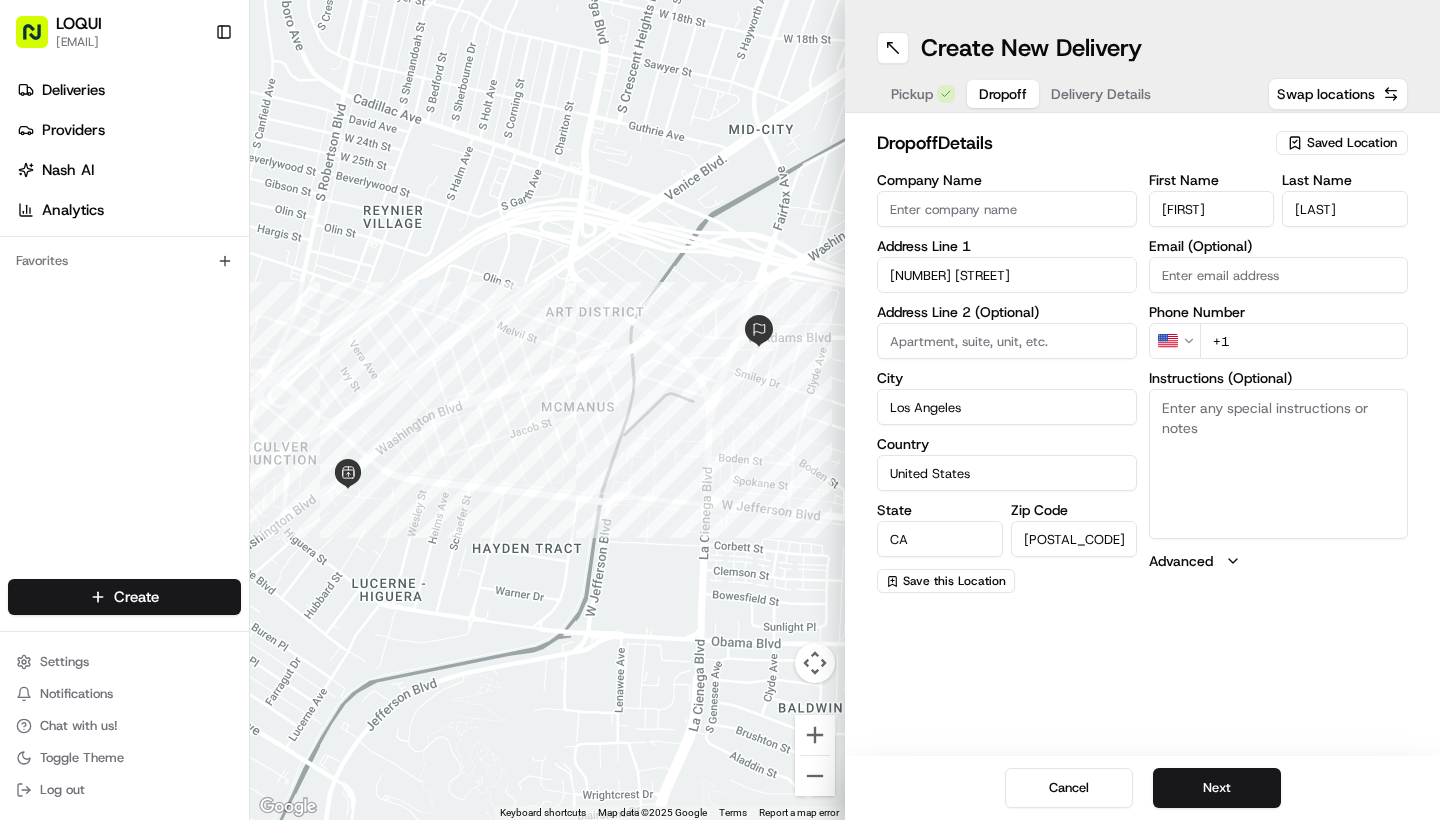 click on "Instructions (Optional)" at bounding box center (1279, 378) 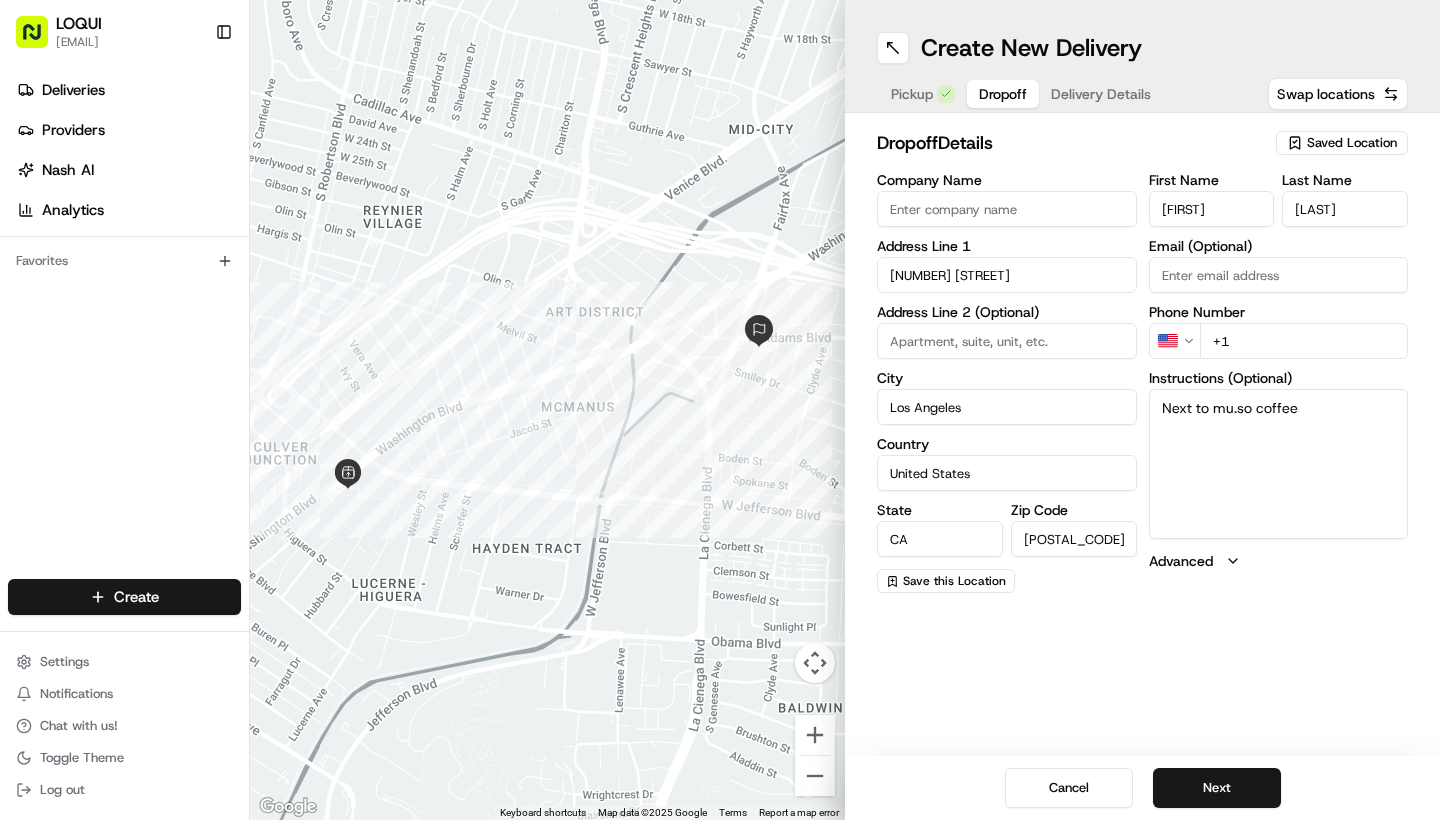 type on "Next to mu.so coffee" 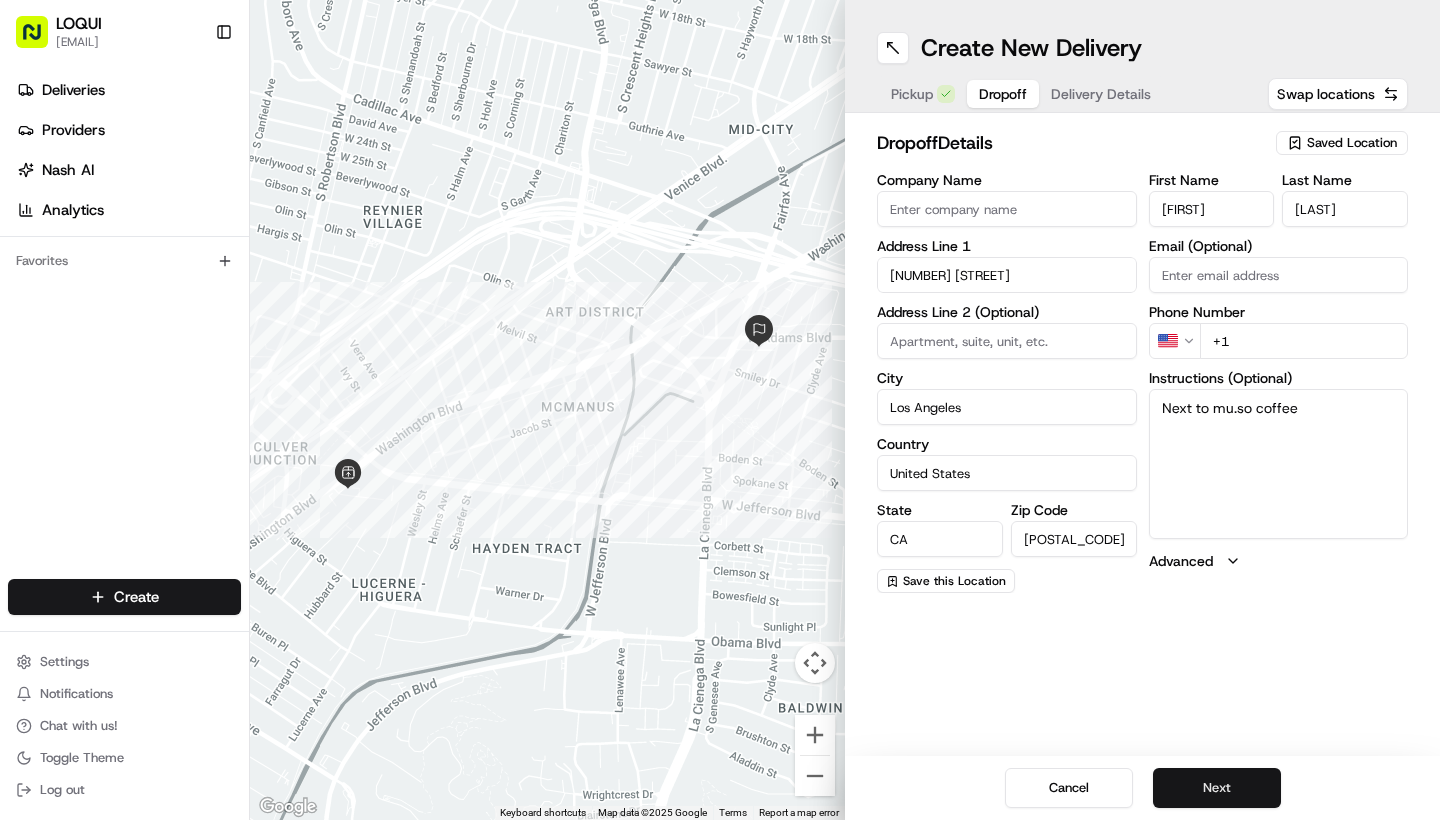 click on "Next" at bounding box center (1217, 788) 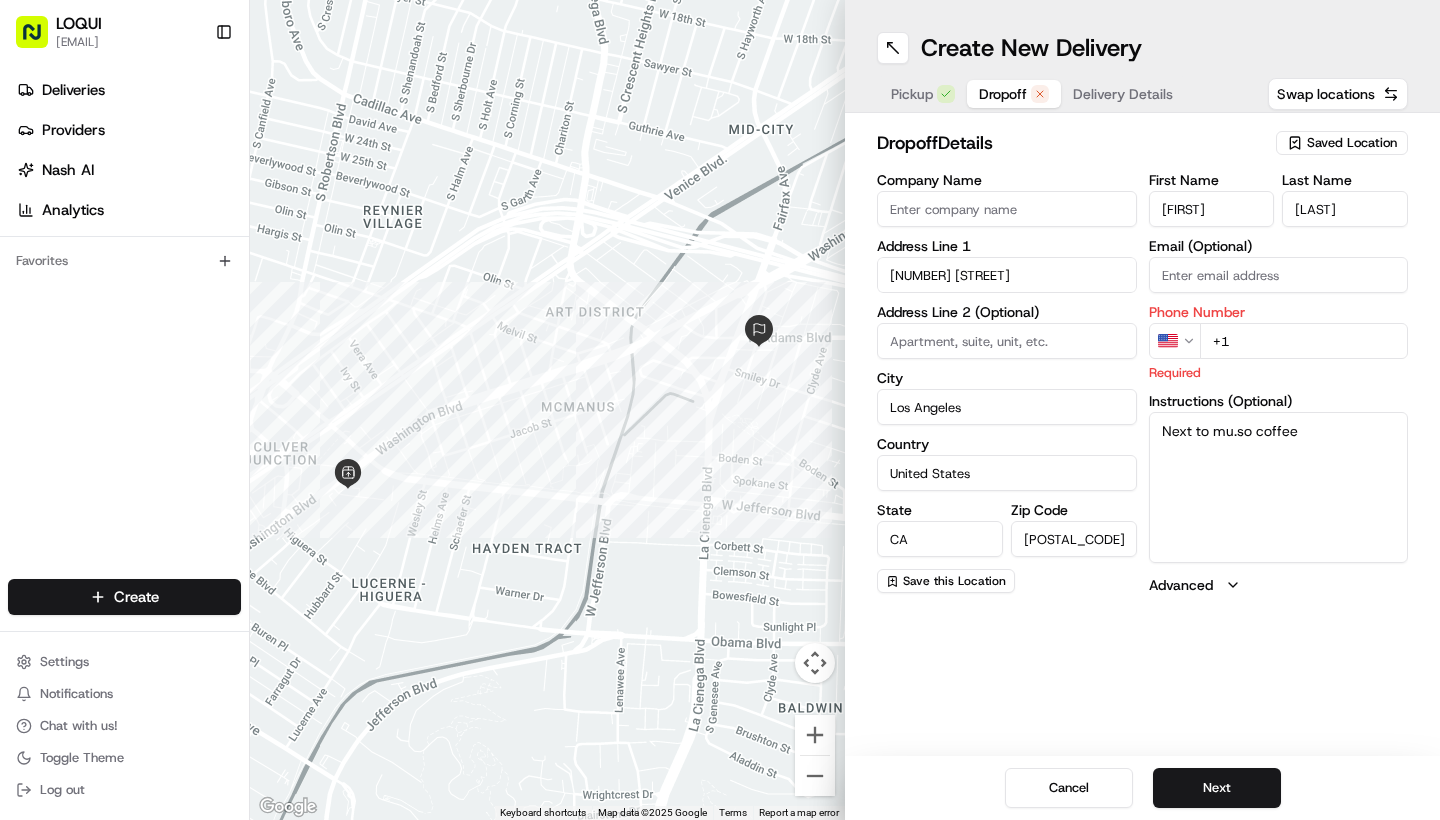 click on "Phone Number" at bounding box center (1279, 312) 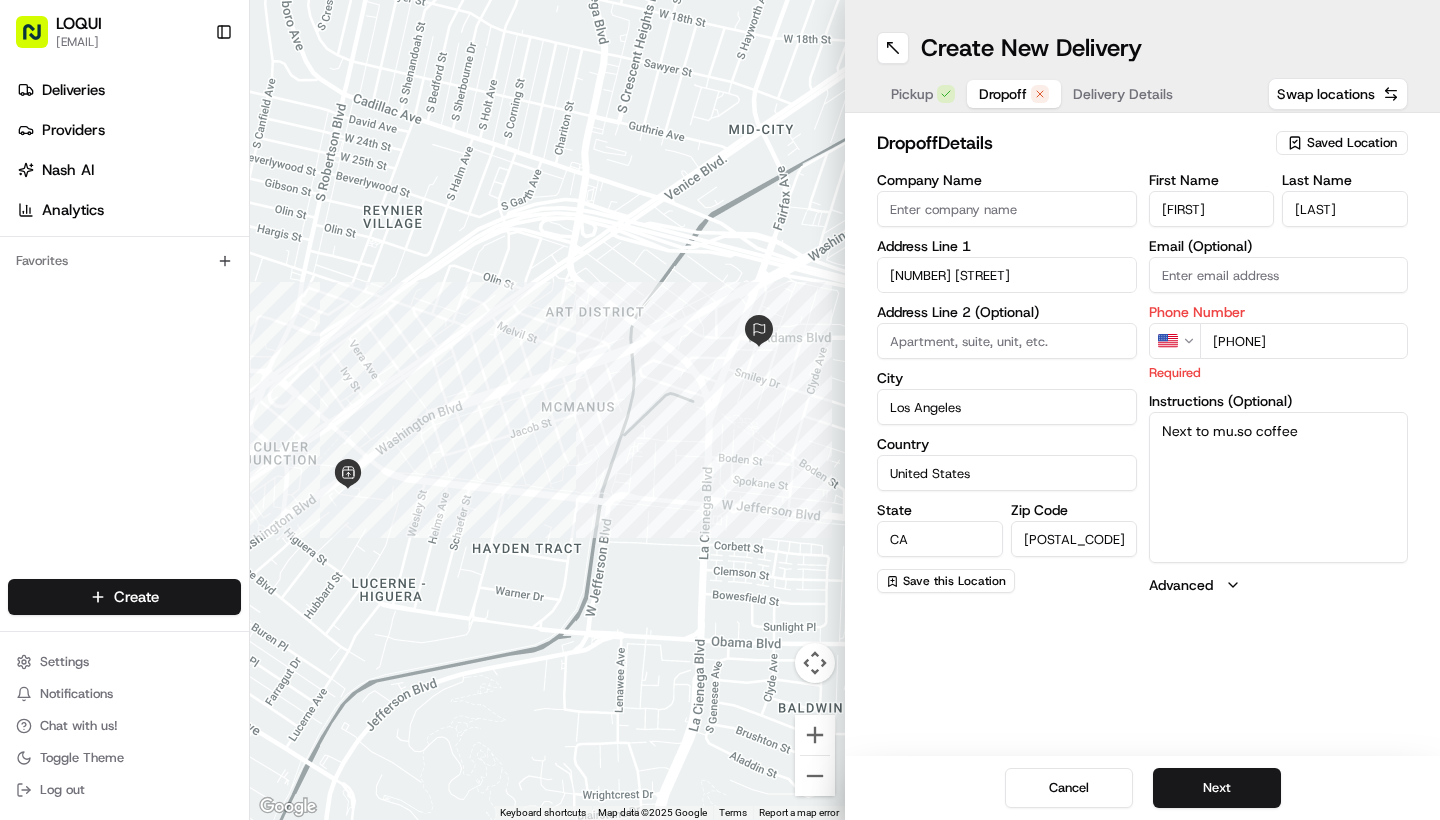 type on "[PHONE]" 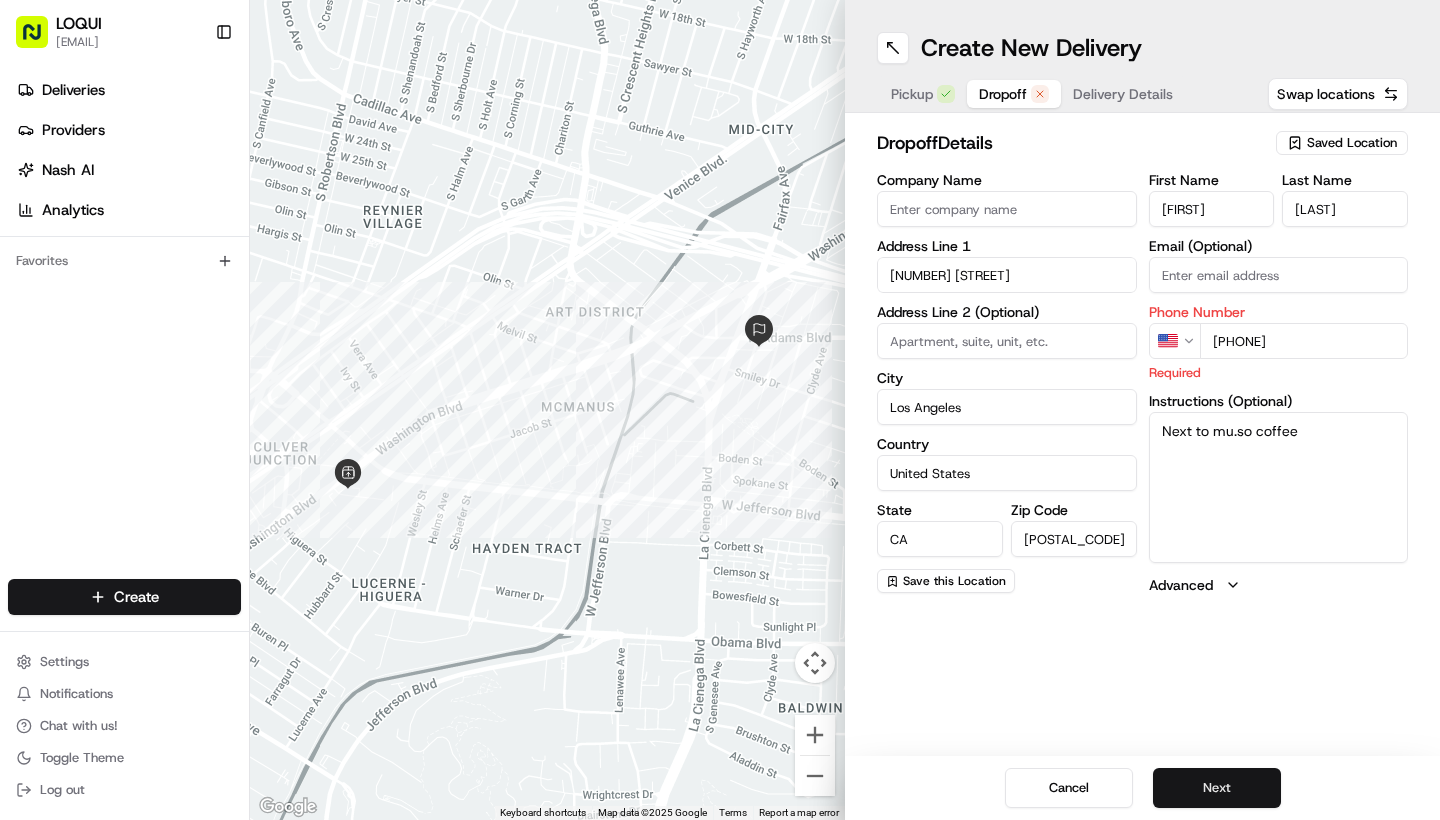 click on "Next" at bounding box center [1217, 788] 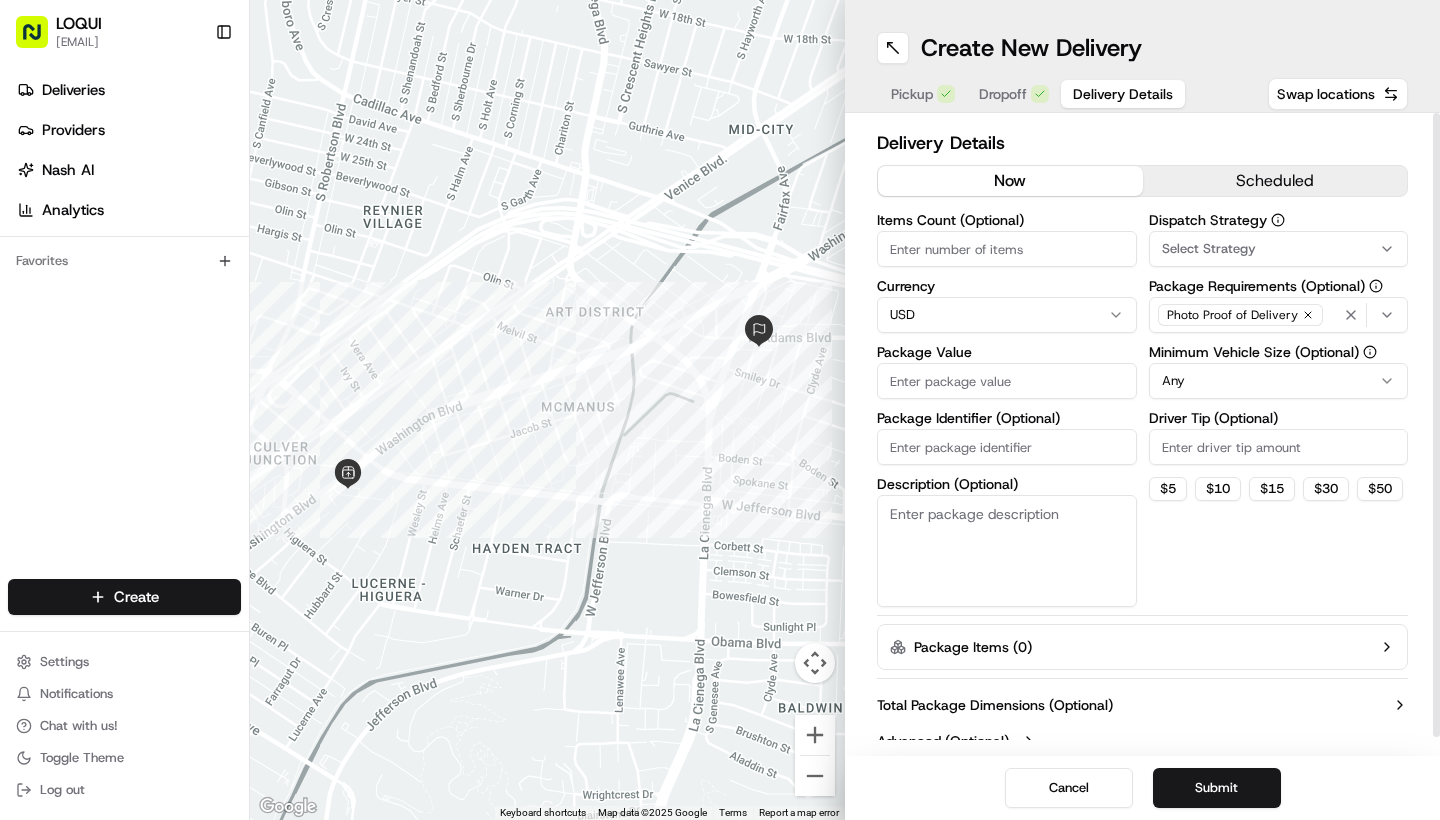 click on "Package Identifier (Optional)" at bounding box center (1007, 447) 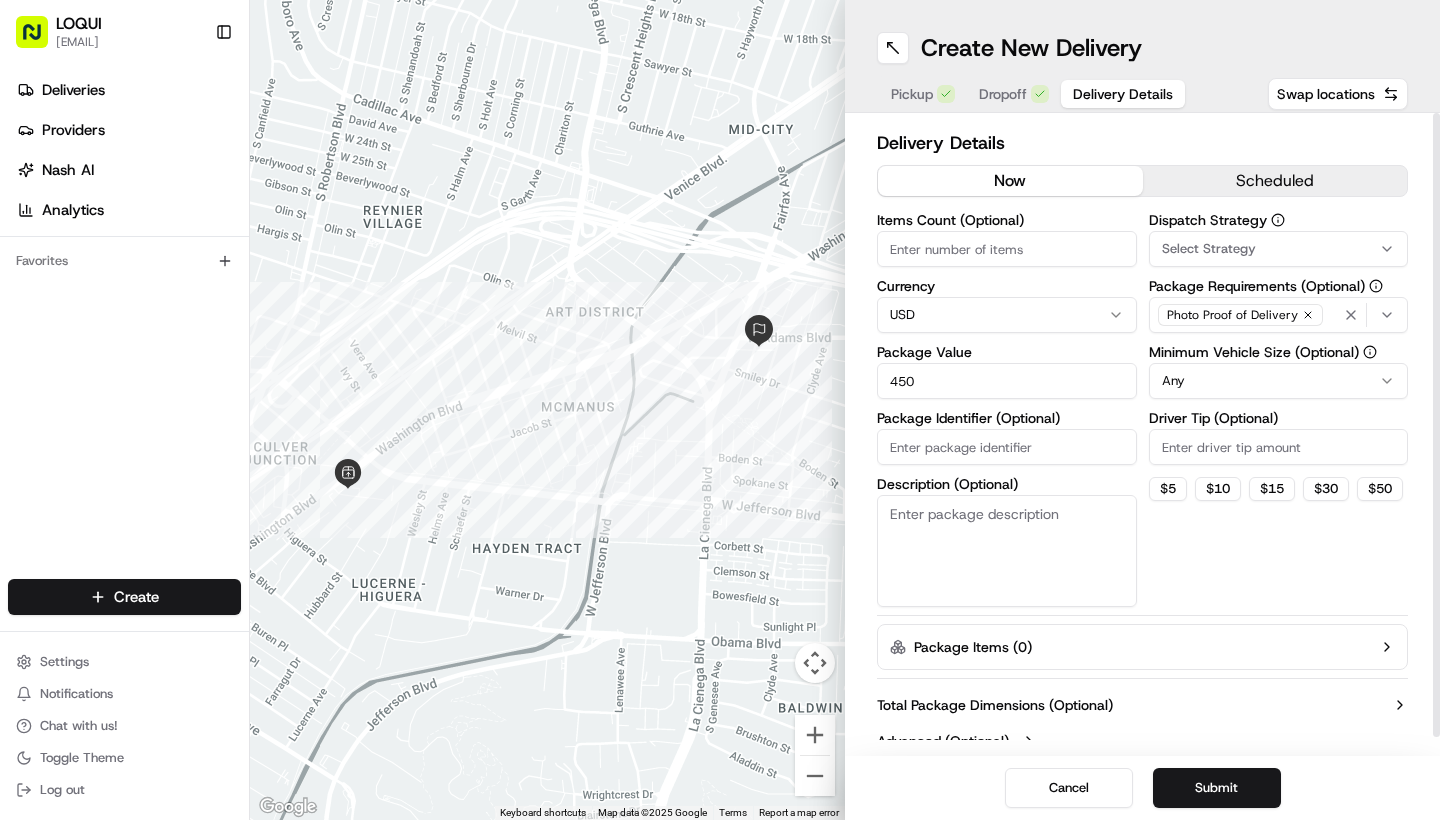 type on "450" 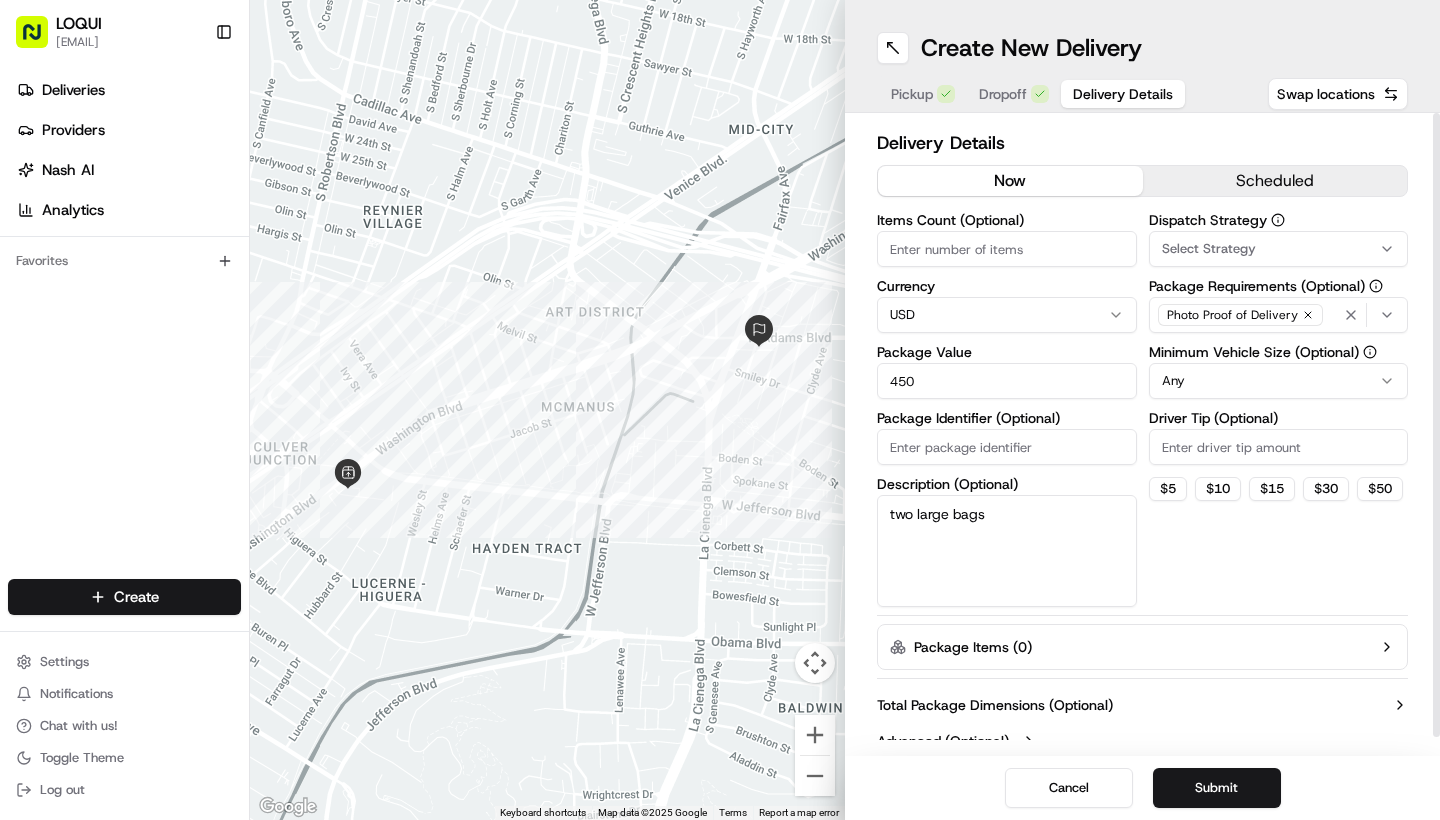 type on "two large bags" 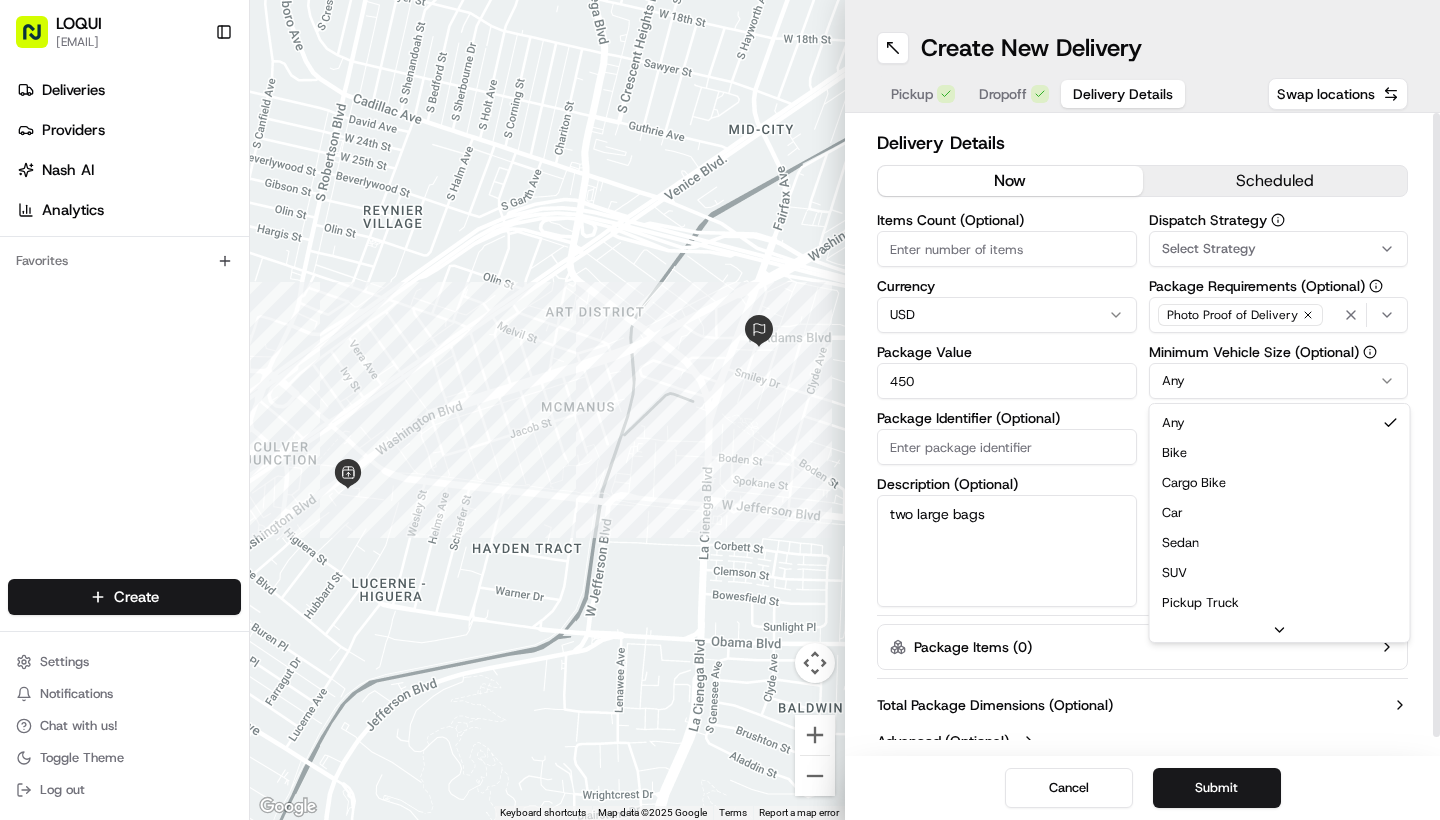 click on "LOQUI zaira@[EMAIL] Toggle Sidebar Deliveries Providers Nash AI Analytics Favorites Main Menu Members & Organization Organization Users Roles Preferences Customization Tracking Orchestration Automations Dispatch Strategy Locations Pickup Locations Dropoff Locations Billing Billing Refund Requests Integrations Notification Triggers Webhooks API Keys Request Logs Create Settings Notifications Chat with us! Toggle Theme Log out ← Move left → Move right ↑ Move up ↓ Move down + Zoom in - Zoom out Home Jump left by 75% End Jump right by 75% Page Up Jump up by 75% Page Down Jump down by 75% Keyboard shortcuts Map Data Map data ©2025 Google Map data ©2025 Google 200 m Click to toggle between metric and imperial units Terms Report a map error Create New Delivery Pickup Dropoff Delivery Details Swap locations Delivery Details now scheduled Items Count (Optional) Currency USD Package Value 450 Package Identifier (Optional) Description (Optional) two large bags Dispatch Strategy Any Any $" at bounding box center [720, 410] 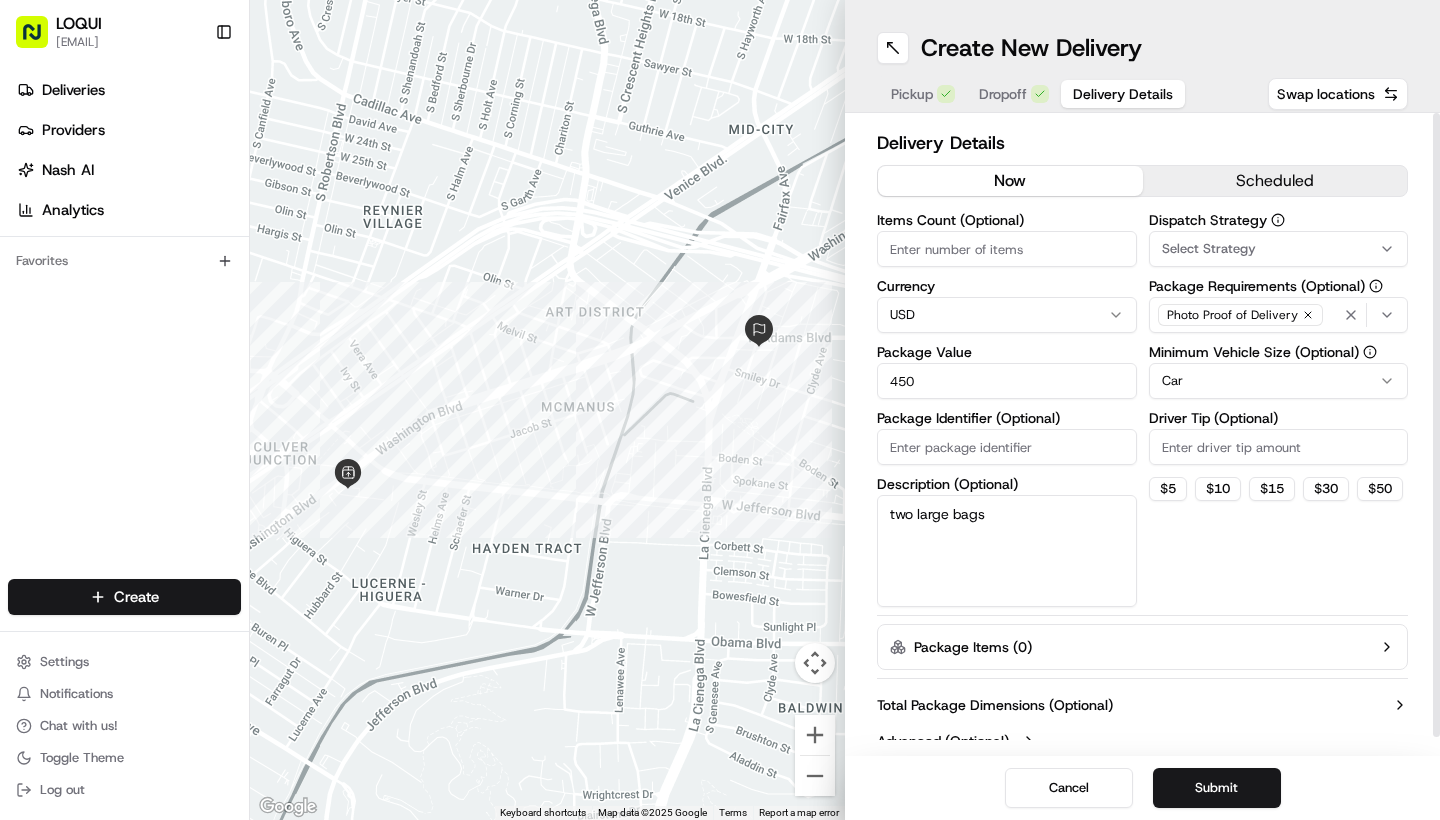 click on "Driver Tip (Optional)" at bounding box center [1279, 447] 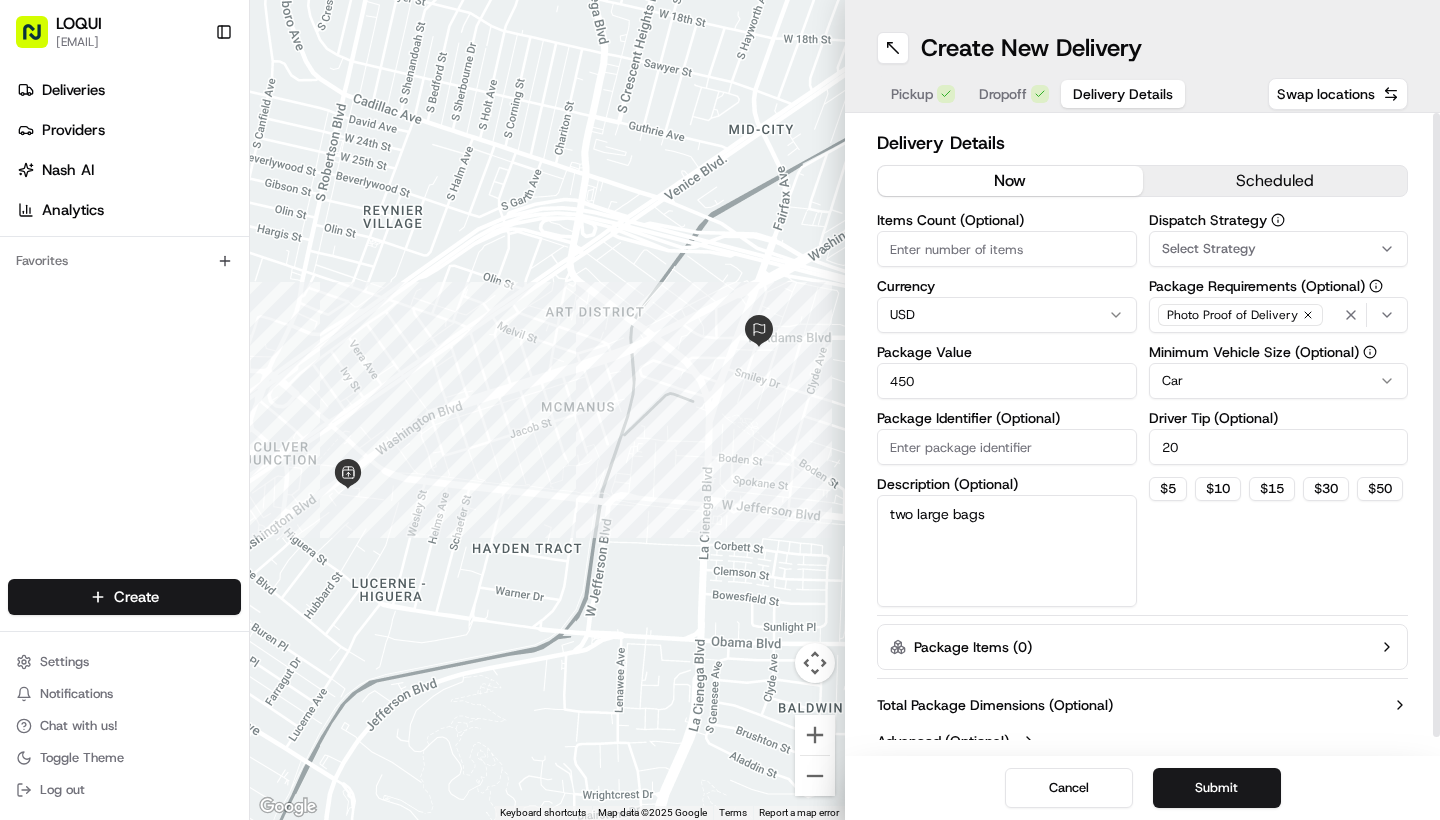 type on "20" 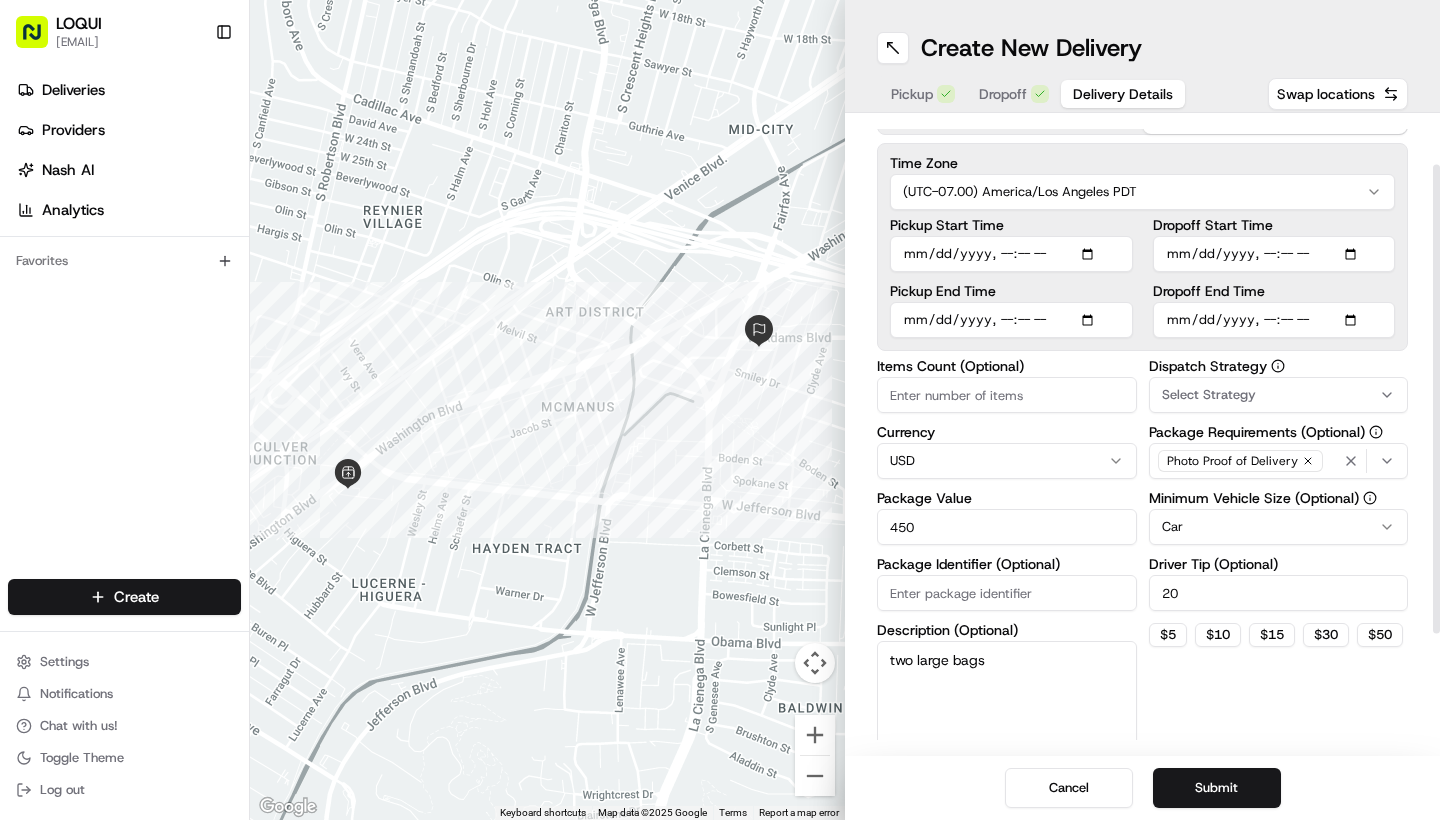 scroll, scrollTop: 70, scrollLeft: 0, axis: vertical 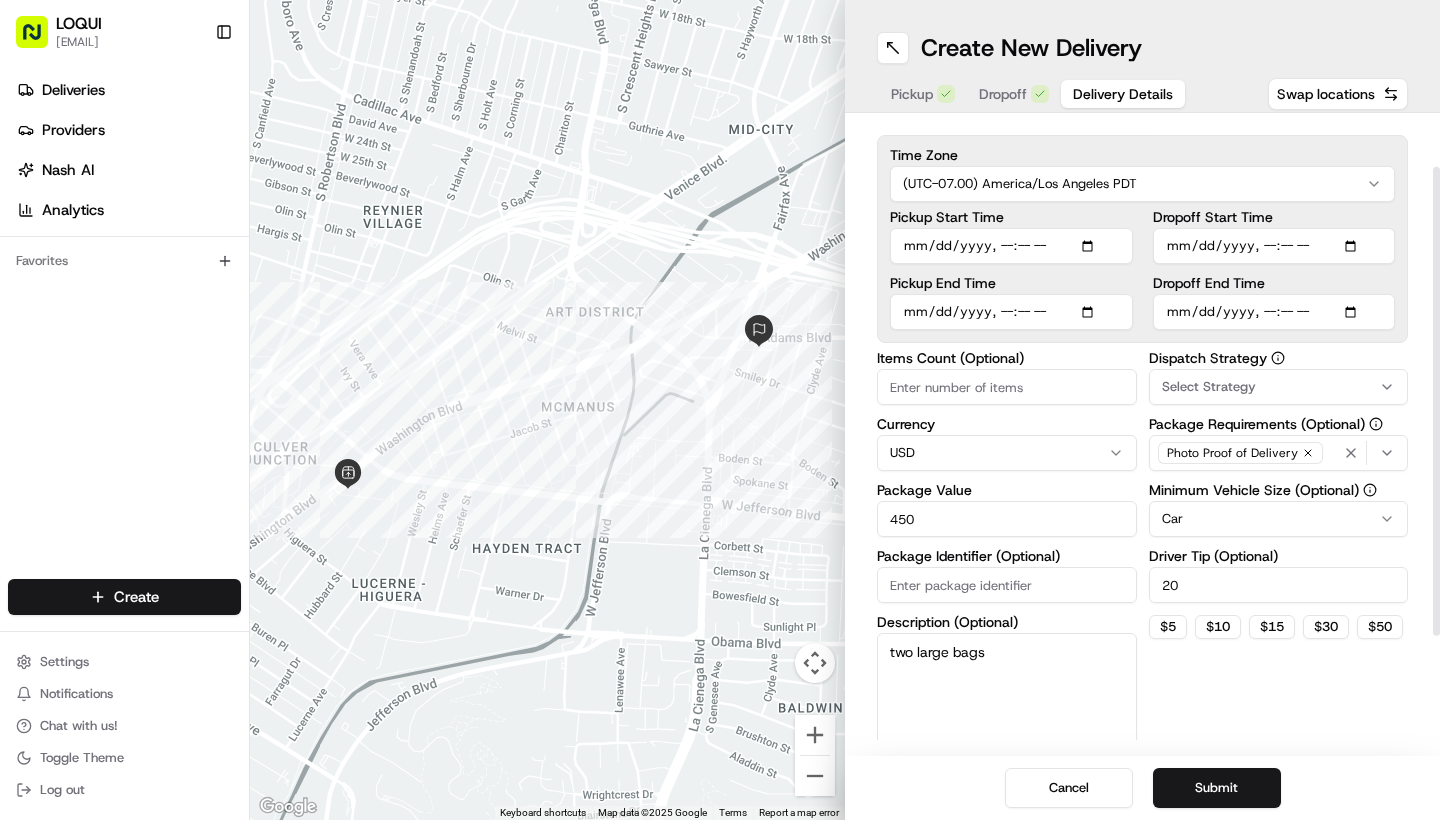 click on "Pickup Start Time" at bounding box center [1011, 246] 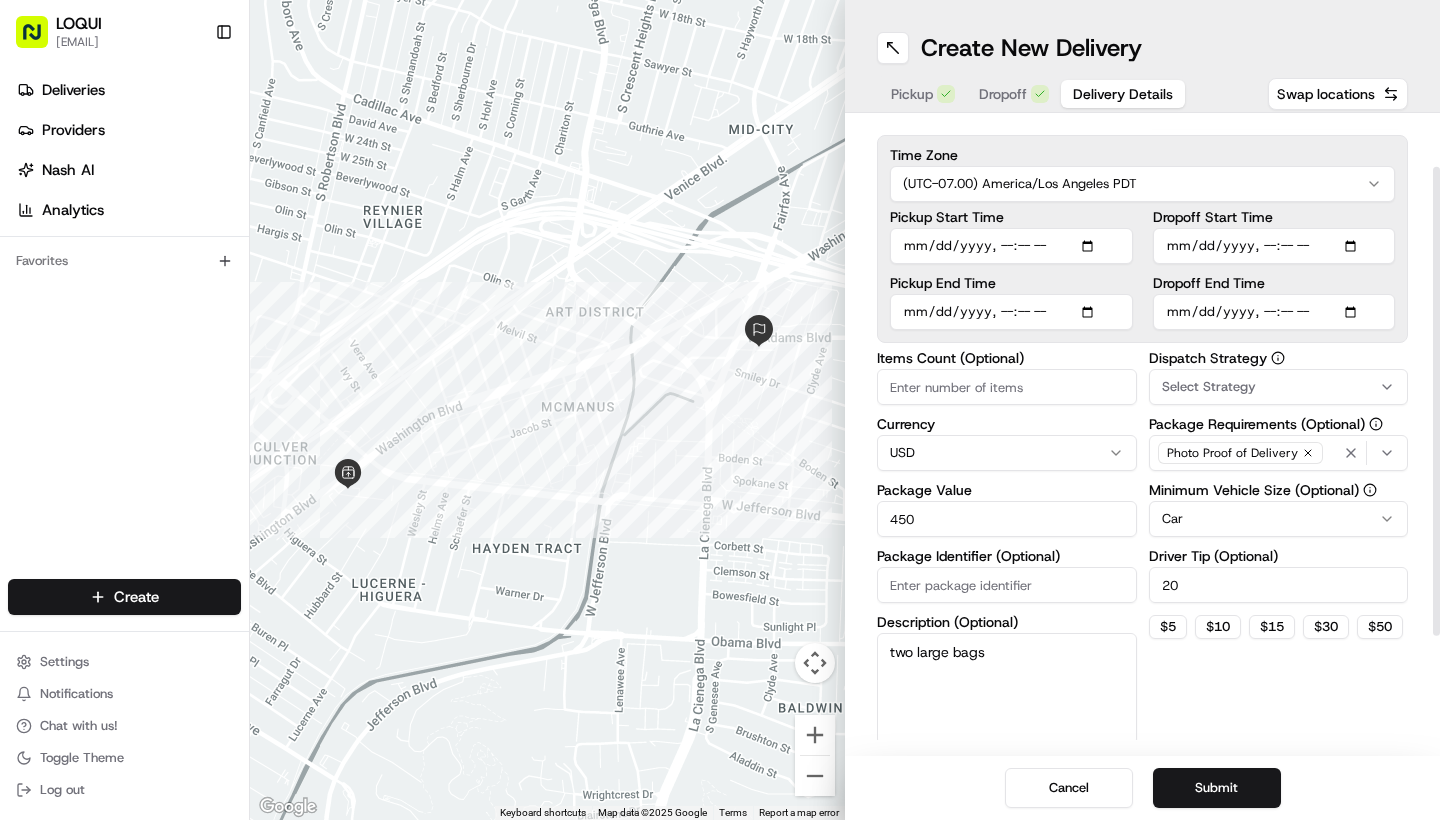 click on "Pickup Start Time" at bounding box center [1011, 246] 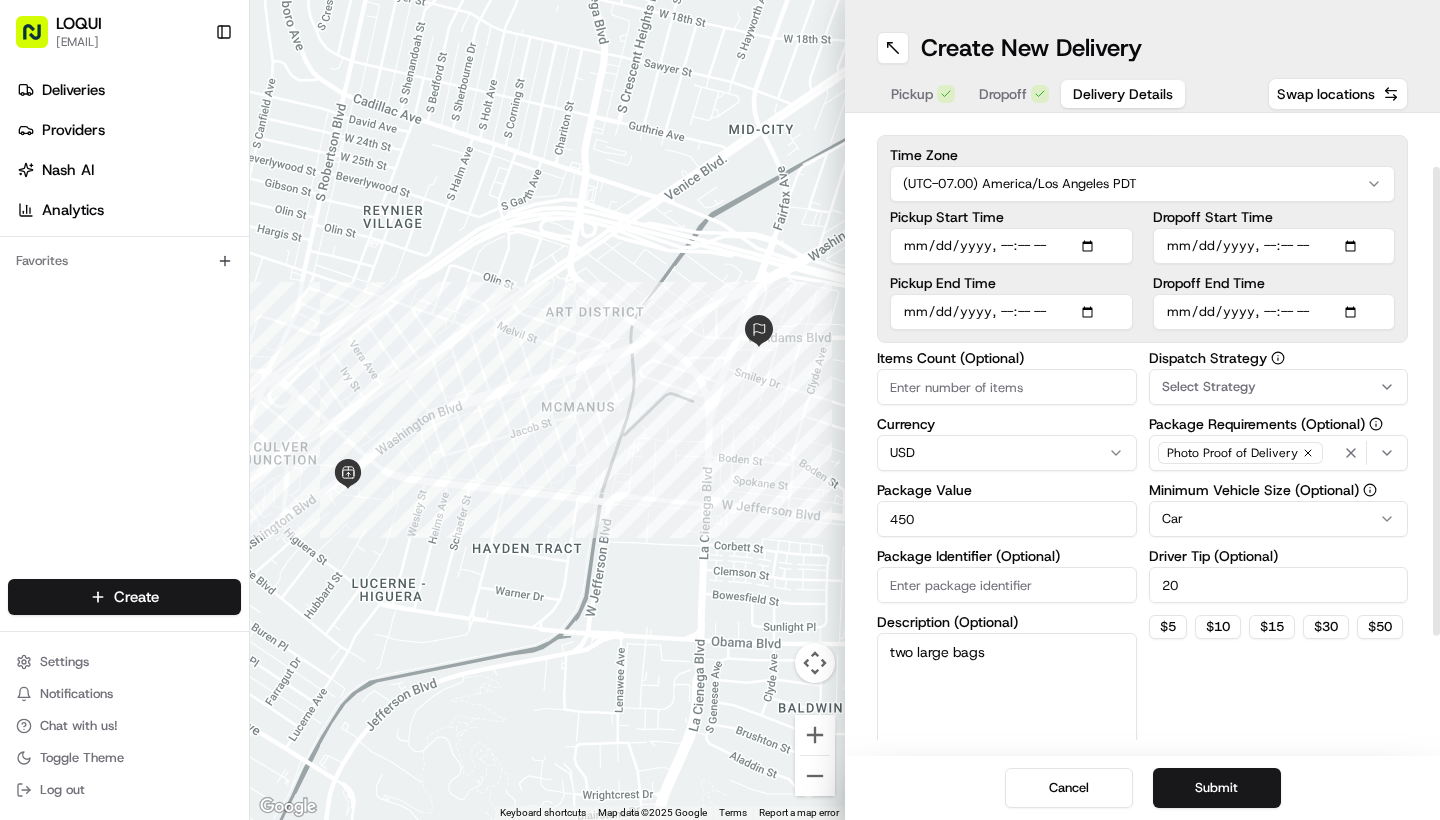 click on "Pickup Start Time" at bounding box center (1011, 246) 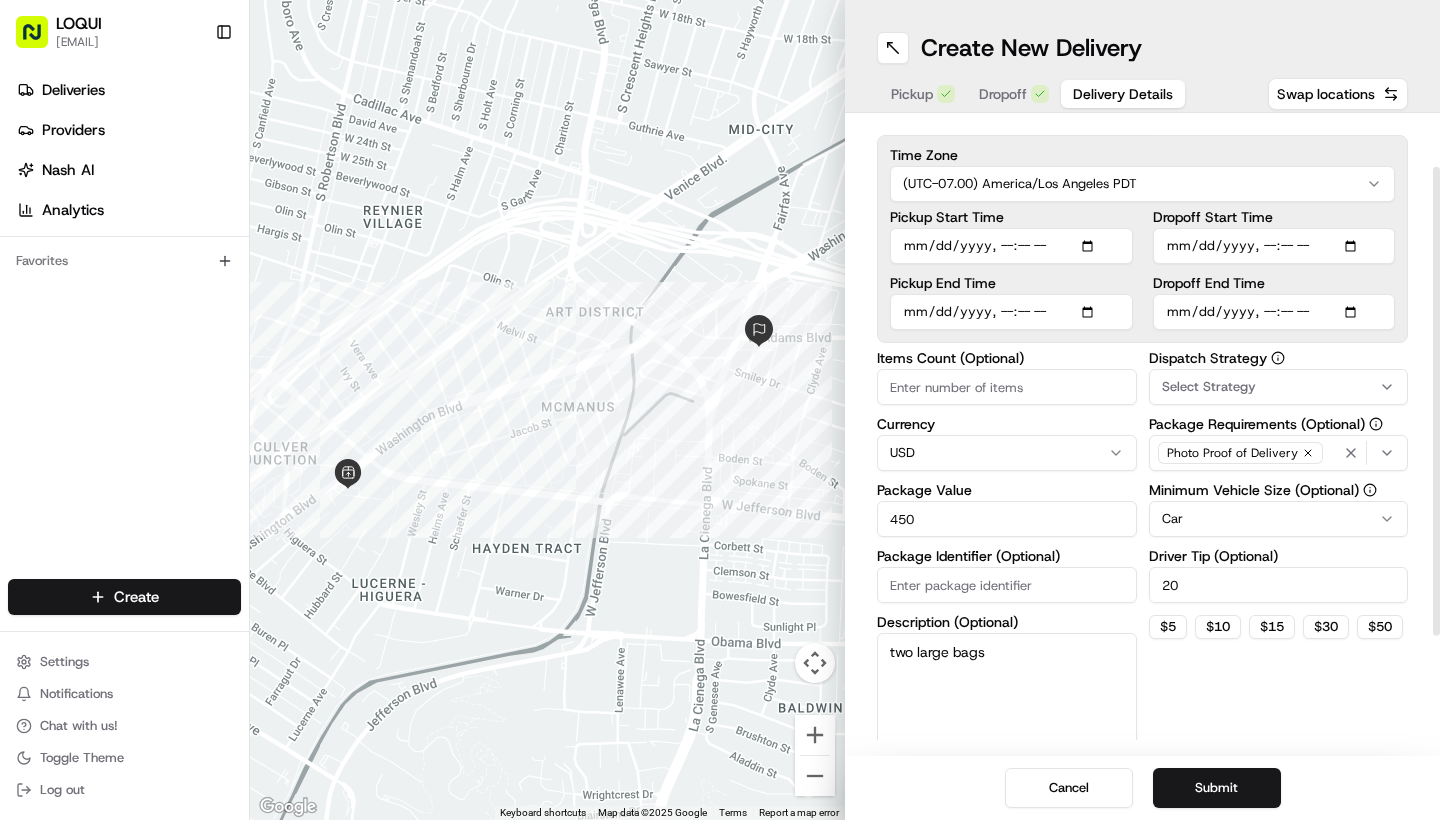 click on "Pickup Start Time" at bounding box center [1011, 246] 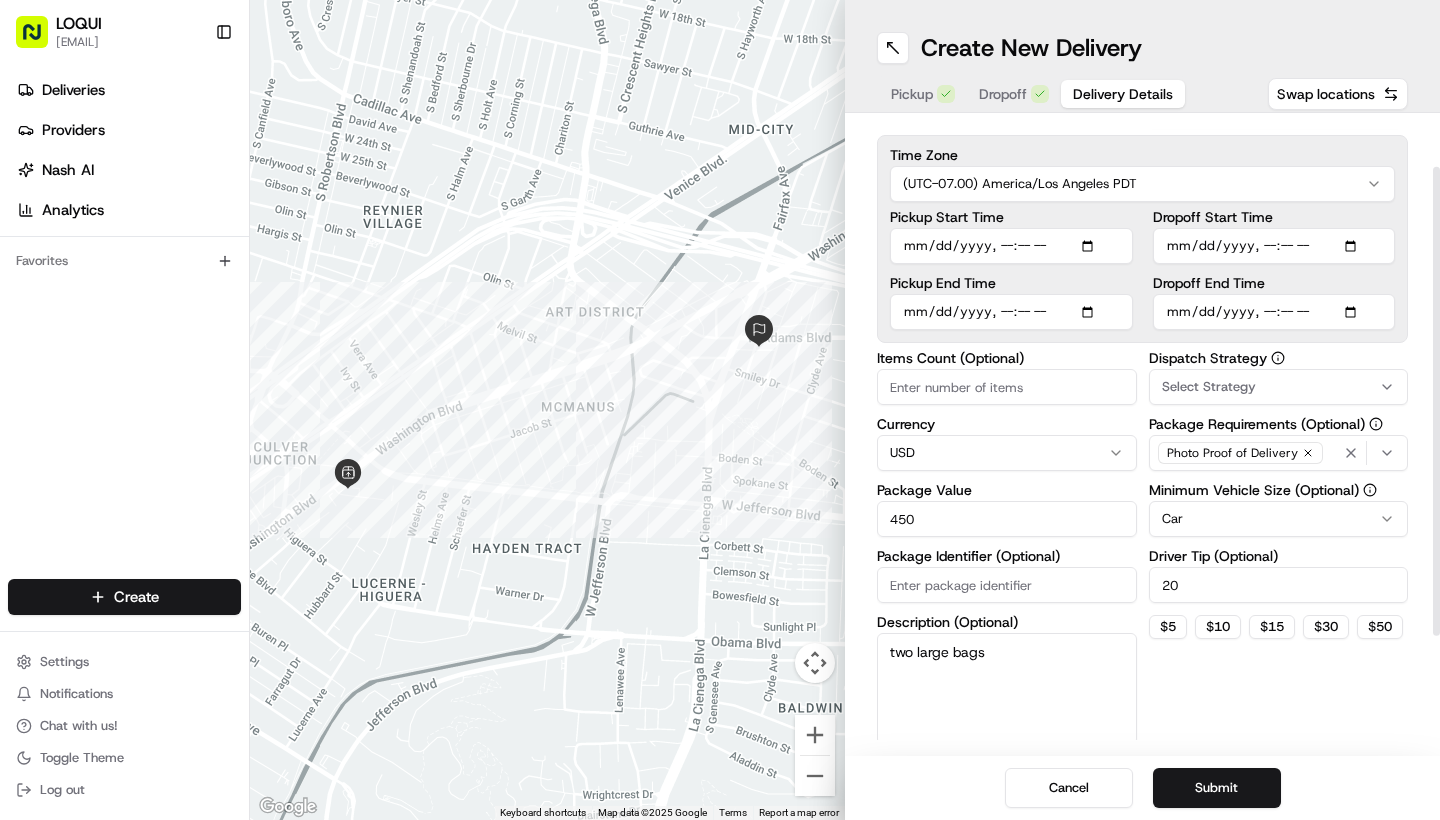 click on "Pickup End Time" at bounding box center (1011, 312) 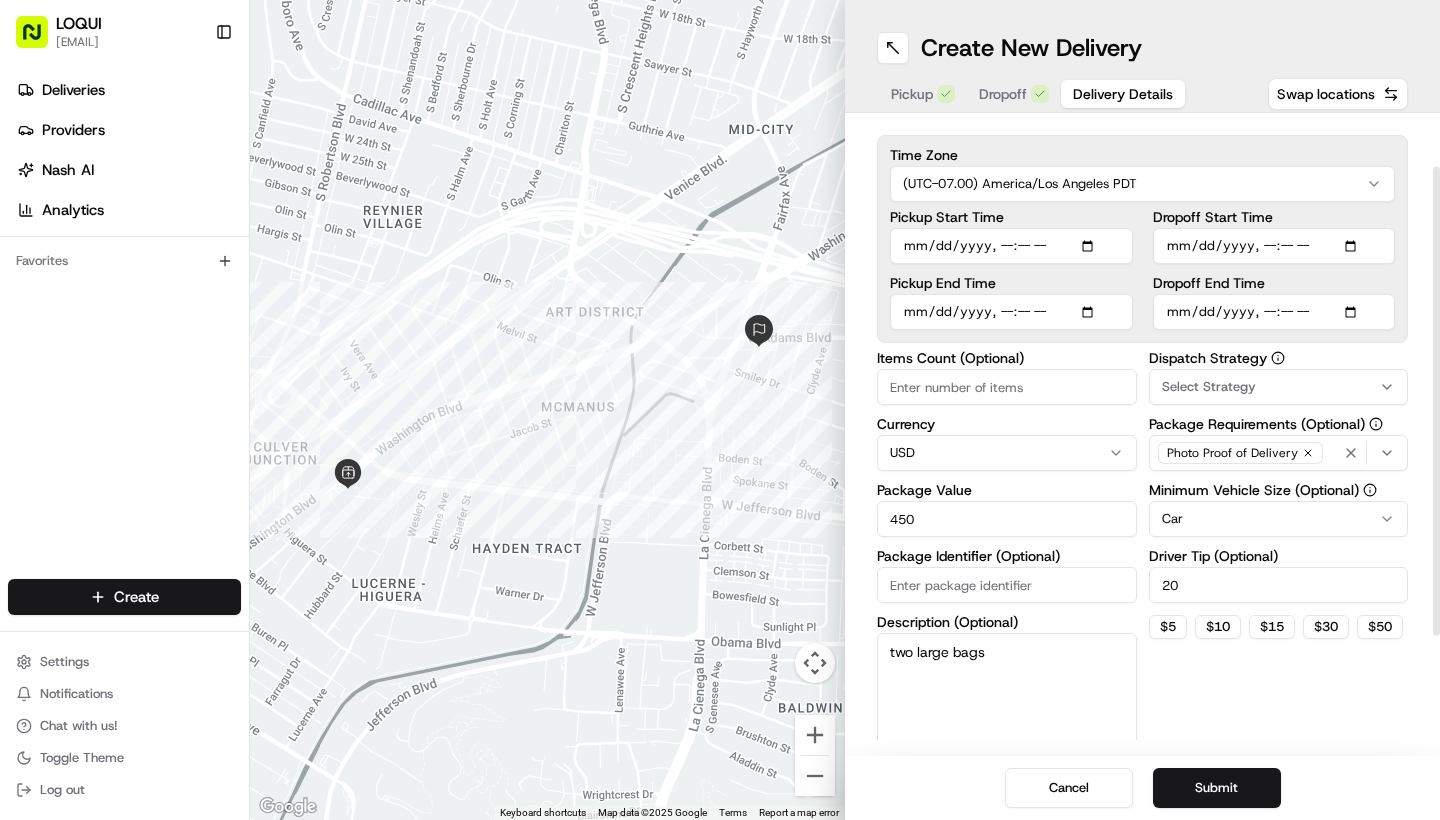 click on "Pickup End Time" at bounding box center [1011, 312] 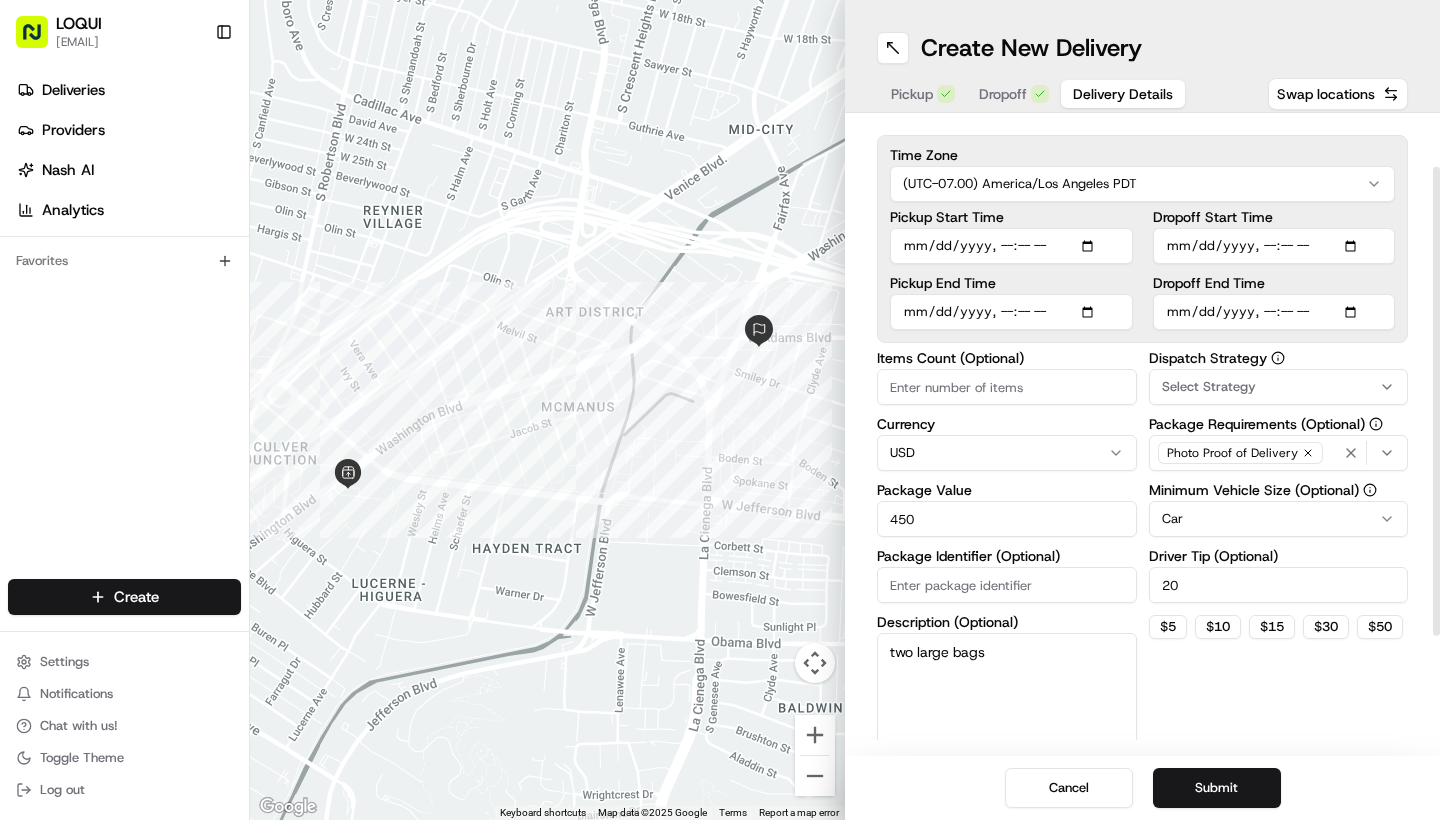 click on "Dropoff Start Time" at bounding box center (1274, 246) 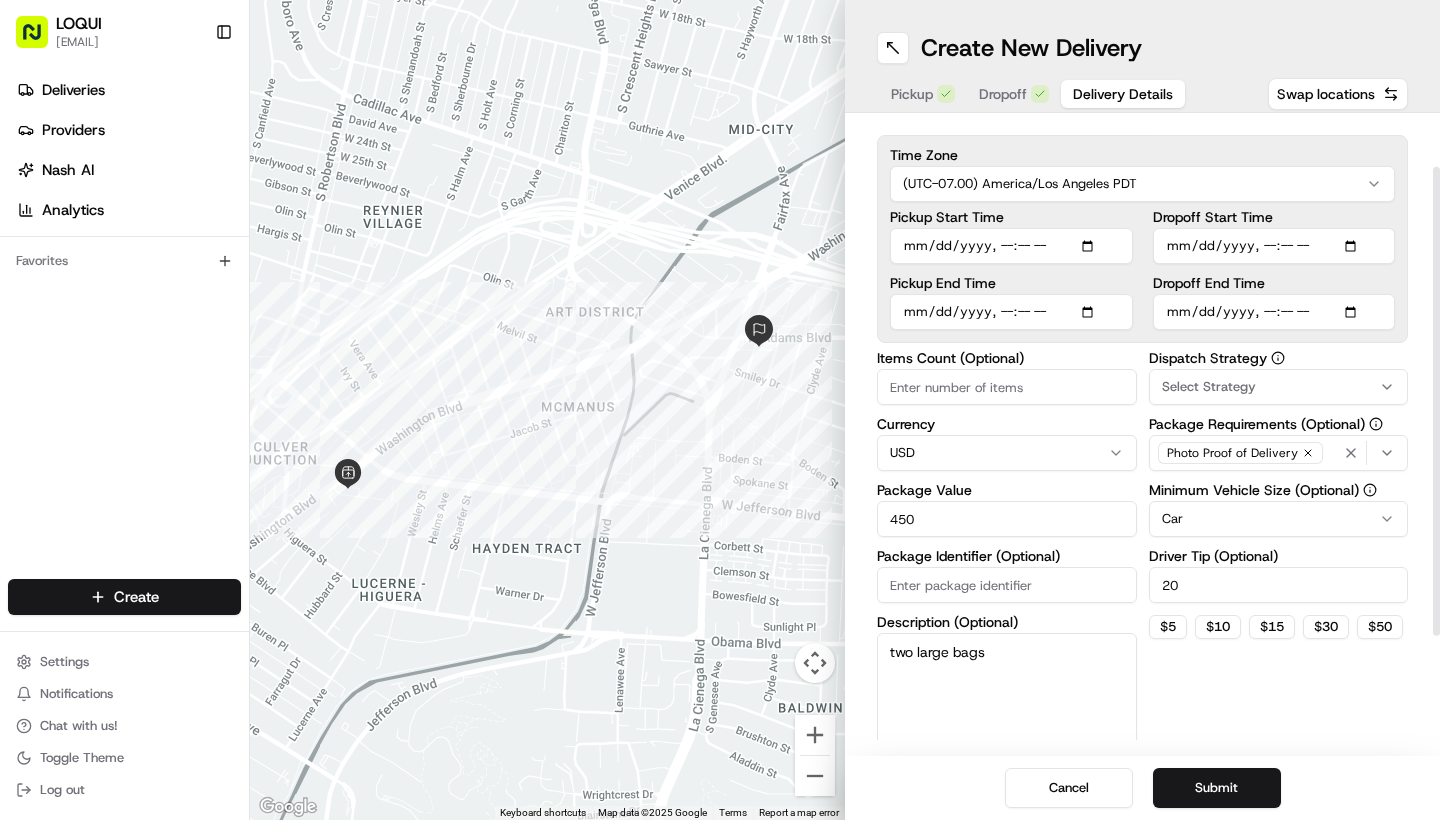 click on "Dropoff End Time" at bounding box center [1274, 312] 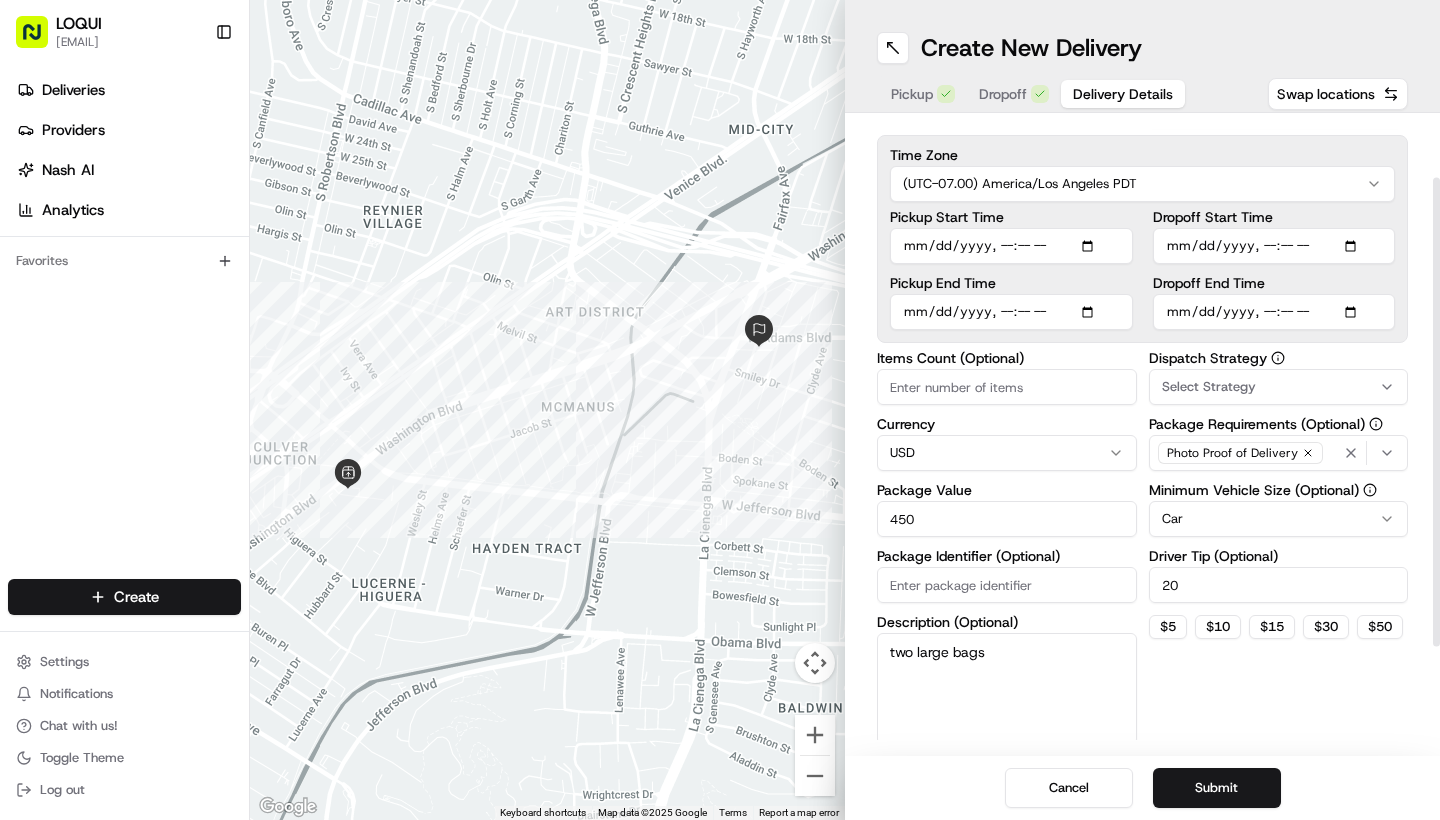 scroll, scrollTop: 106, scrollLeft: 0, axis: vertical 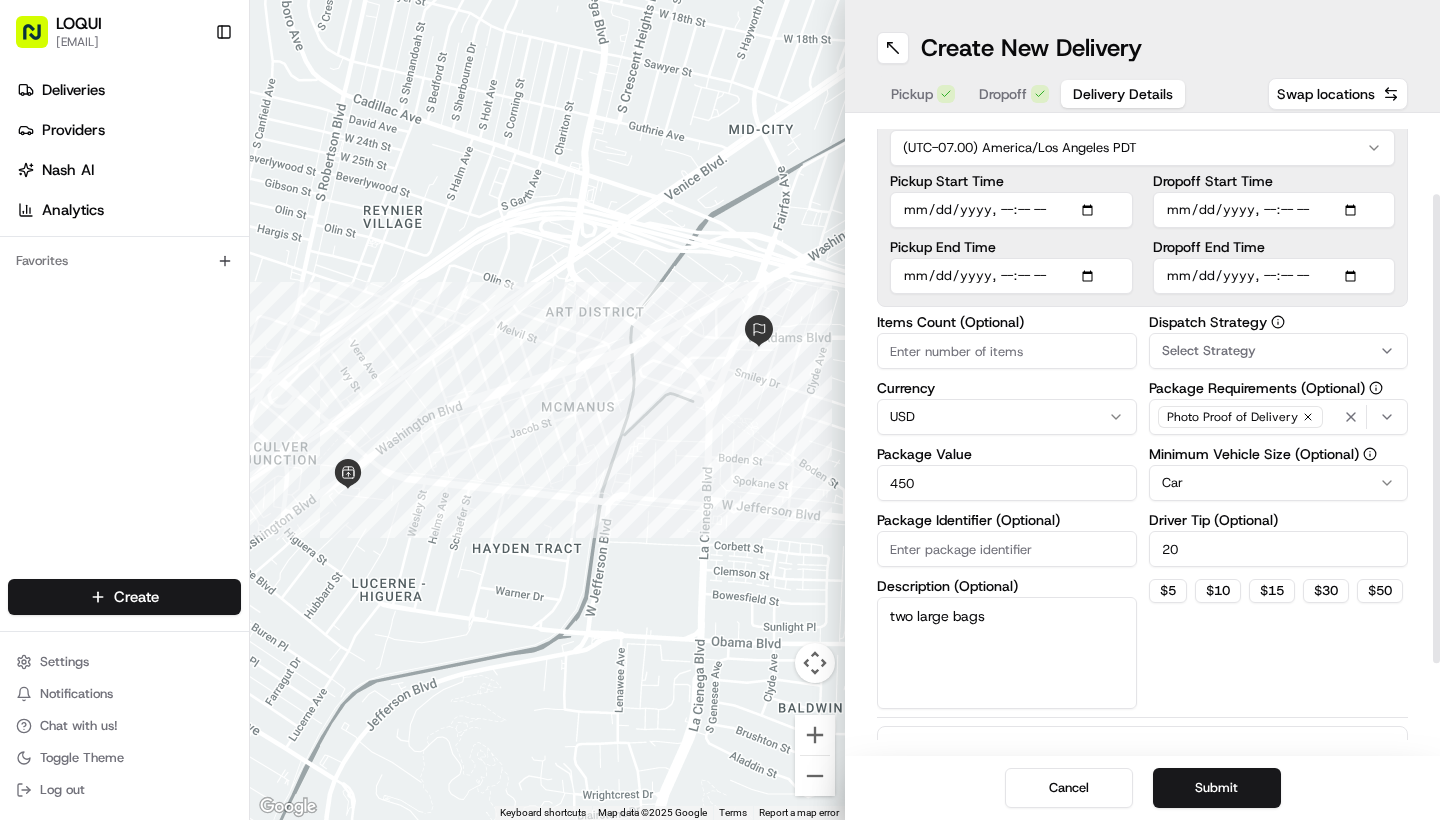 click on "Select Strategy" at bounding box center (1209, 351) 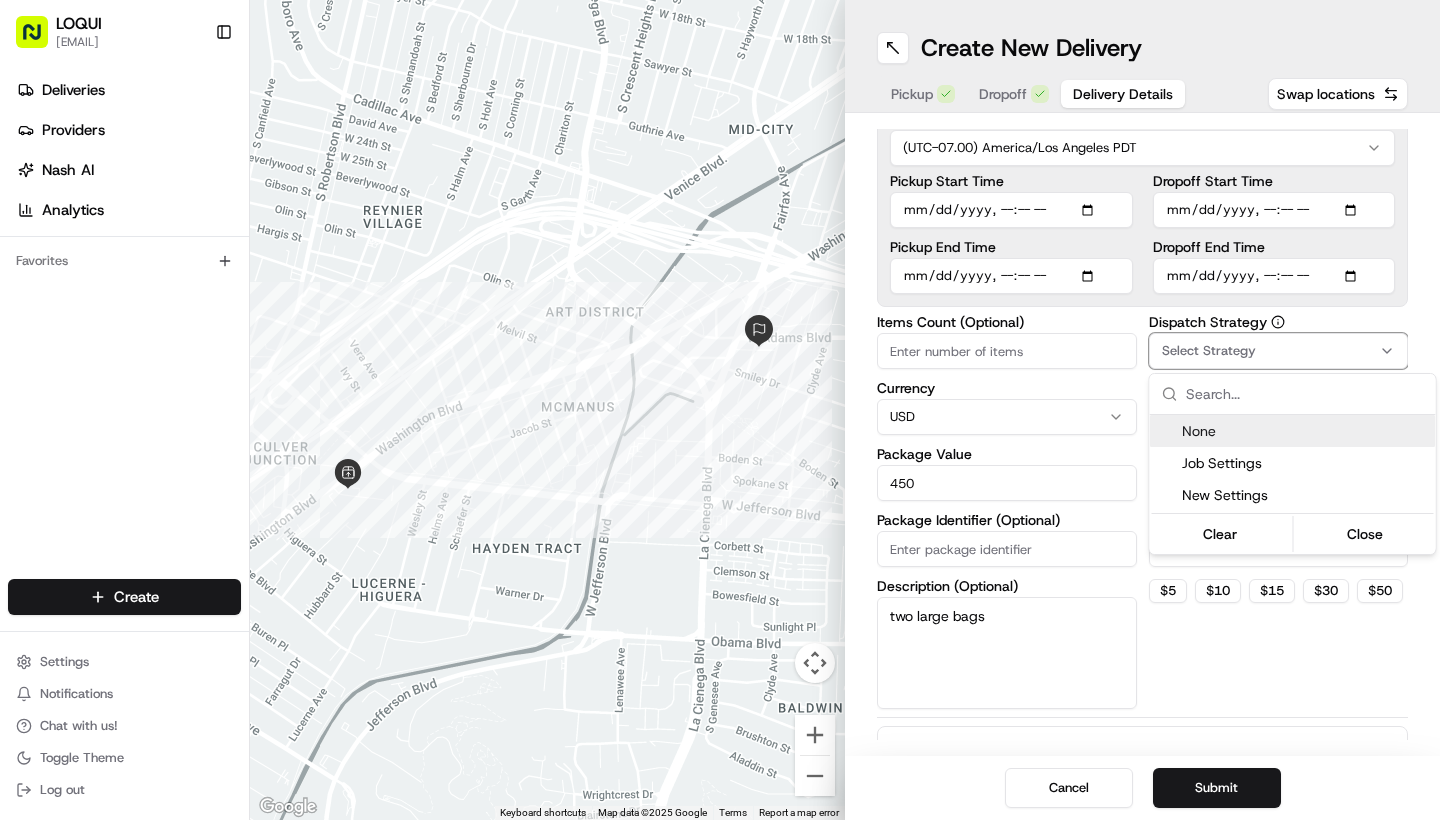 click on "LOQUI zaira@[EMAIL] Toggle Sidebar Deliveries Providers Nash AI Analytics Favorites Main Menu Members & Organization Organization Users Roles Preferences Customization Tracking Orchestration Automations Dispatch Strategy Locations Pickup Locations Dropoff Locations Billing Billing Refund Requests Integrations Notification Triggers Webhooks API Keys Request Logs Create Settings Notifications Chat with us! Toggle Theme Log out ← Move left → Move right ↑ Move up ↓ Move down + Zoom in - Zoom out Home Jump left by 75% End Jump right by 75% Page Up Jump up by 75% Page Down Jump down by 75% Keyboard shortcuts Map Data Map data ©2025 Google Map data ©2025 Google 200 m Click to toggle between metric and imperial units Terms Report a map error Create New Delivery Pickup Dropoff Delivery Details Swap locations Delivery Details now scheduled Time Zone (UTC-07.00) America/Los Angeles PDT Pickup Start Time Pickup End Time Dropoff Start Time Dropoff End Time Items Count (Optional) Currency $" at bounding box center (720, 410) 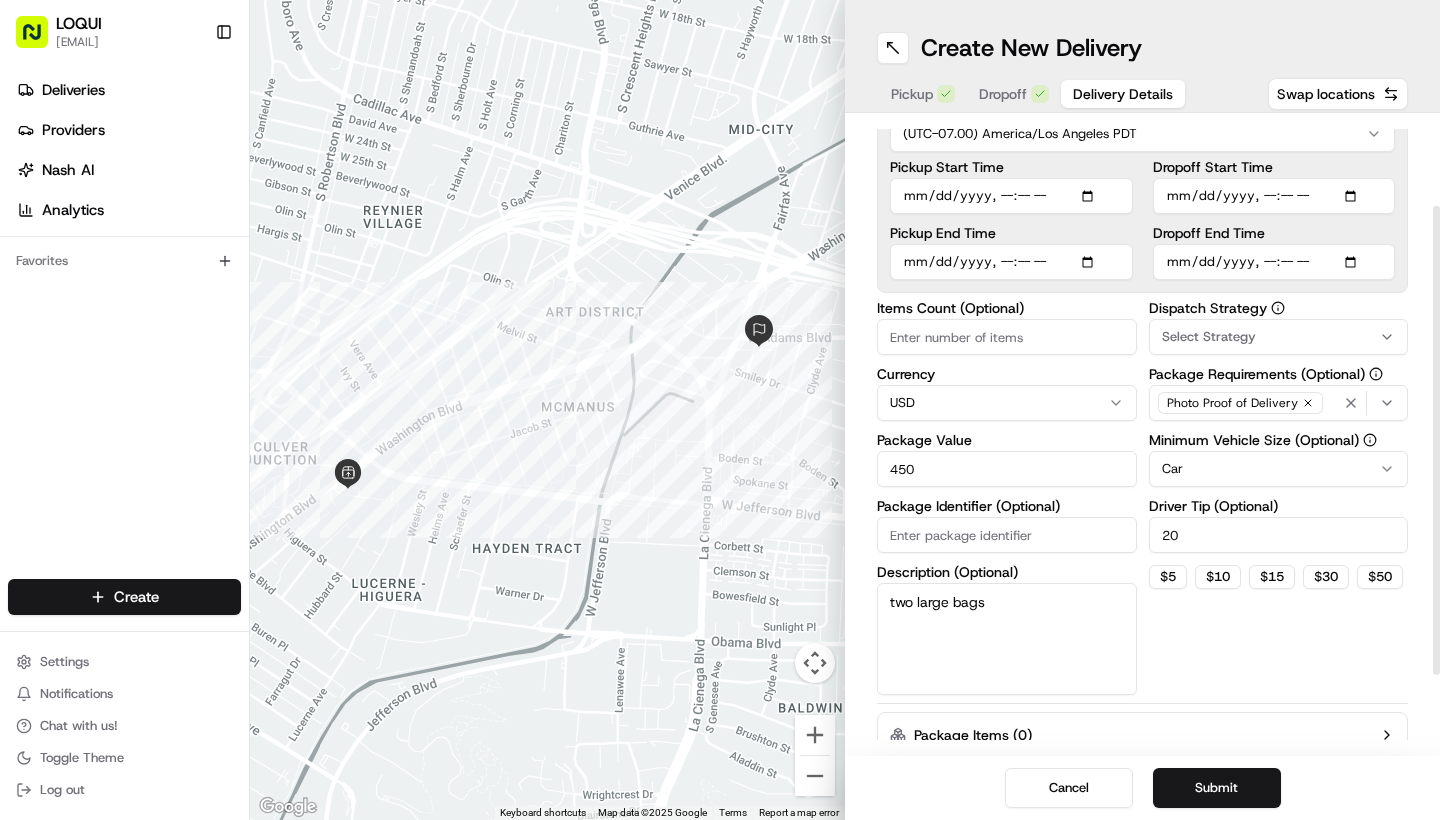 scroll, scrollTop: 121, scrollLeft: 0, axis: vertical 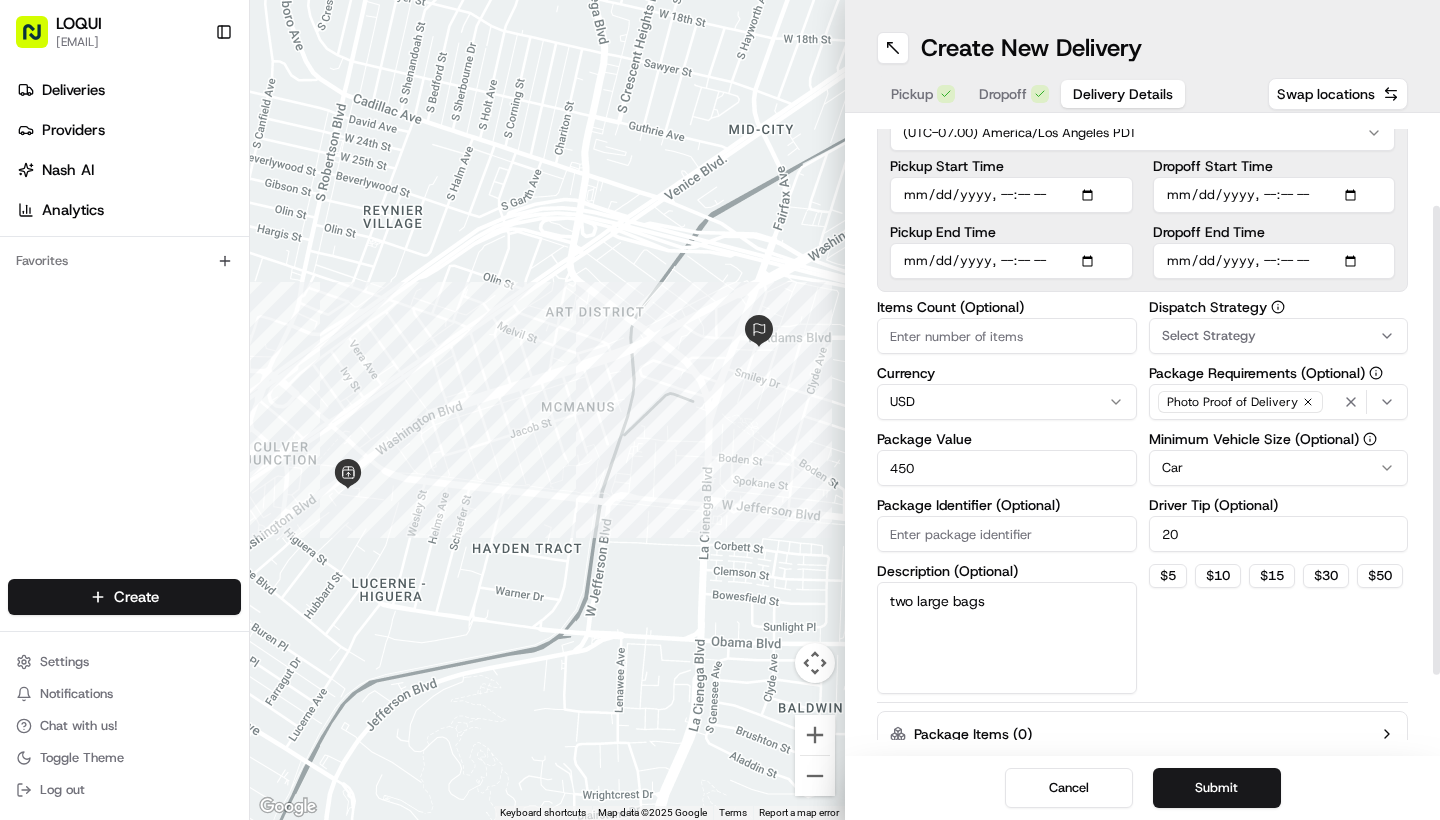 click on "Pickup End Time" at bounding box center (1011, 261) 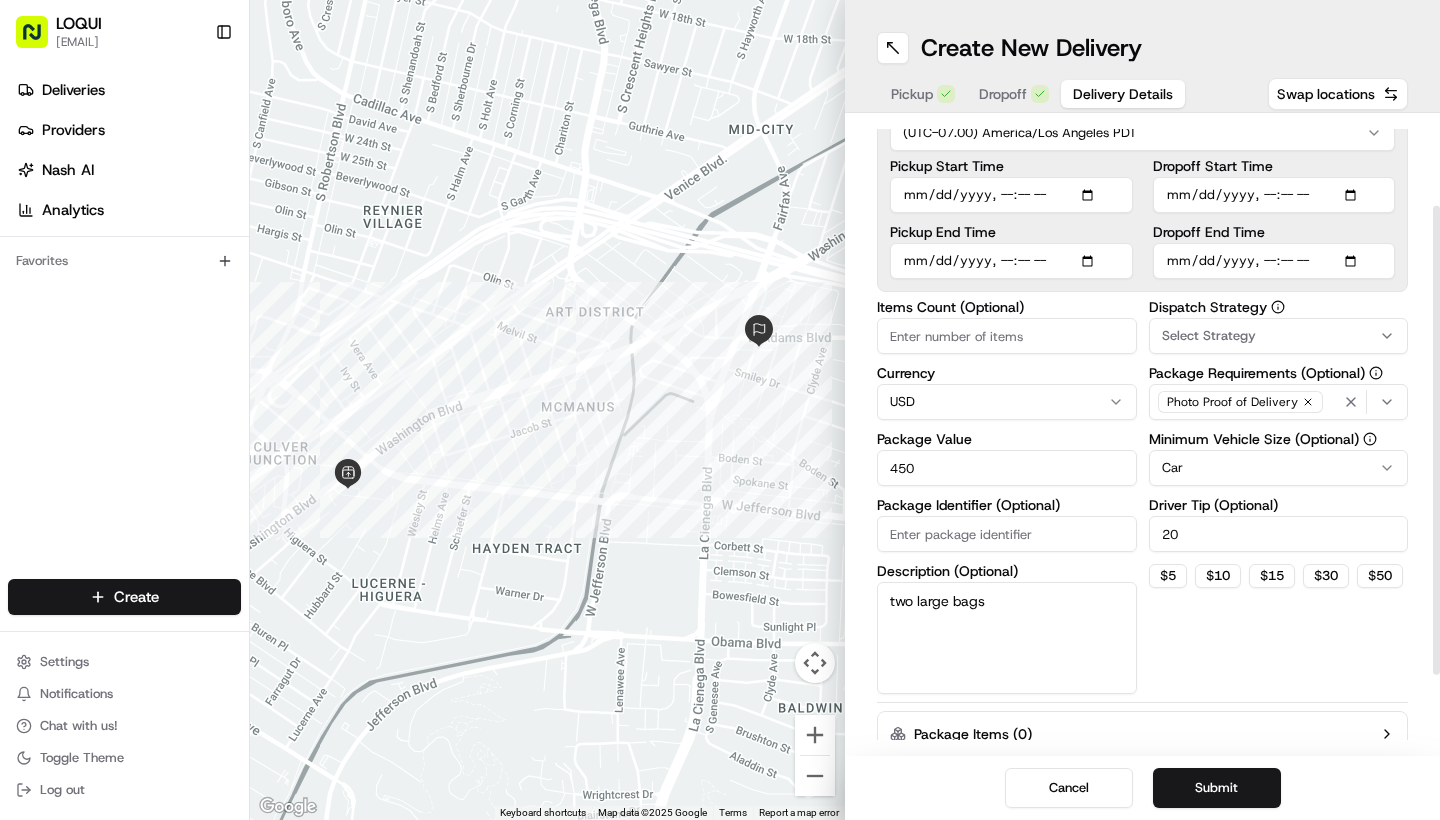 type on "[DATE]T[TIME]" 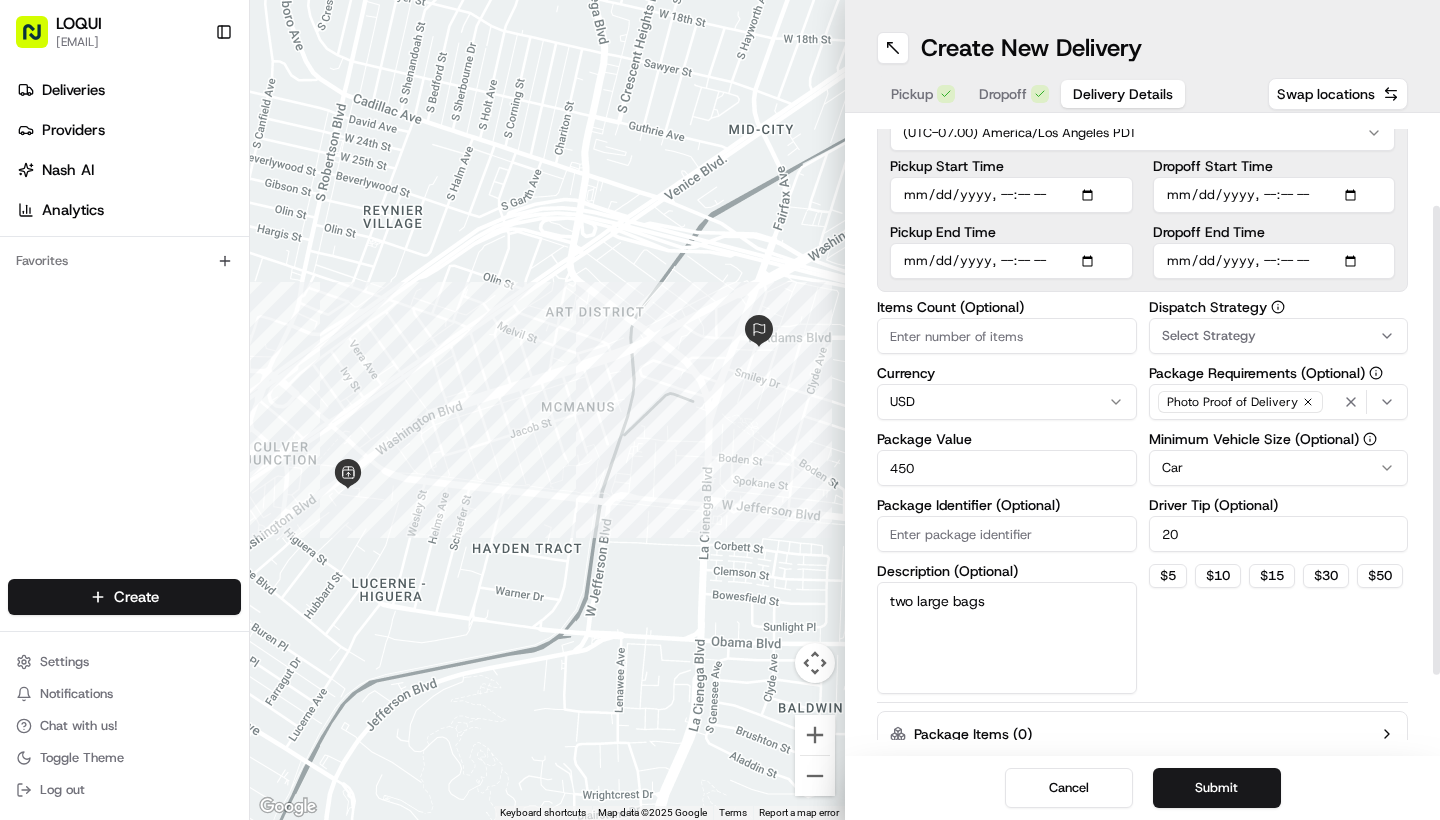 click on "Time Zone (UTC-07.00) America/Los Angeles PDT Pickup Start Time Pickup End Time Dropoff Start Time Dropoff End Time" at bounding box center (1142, 188) 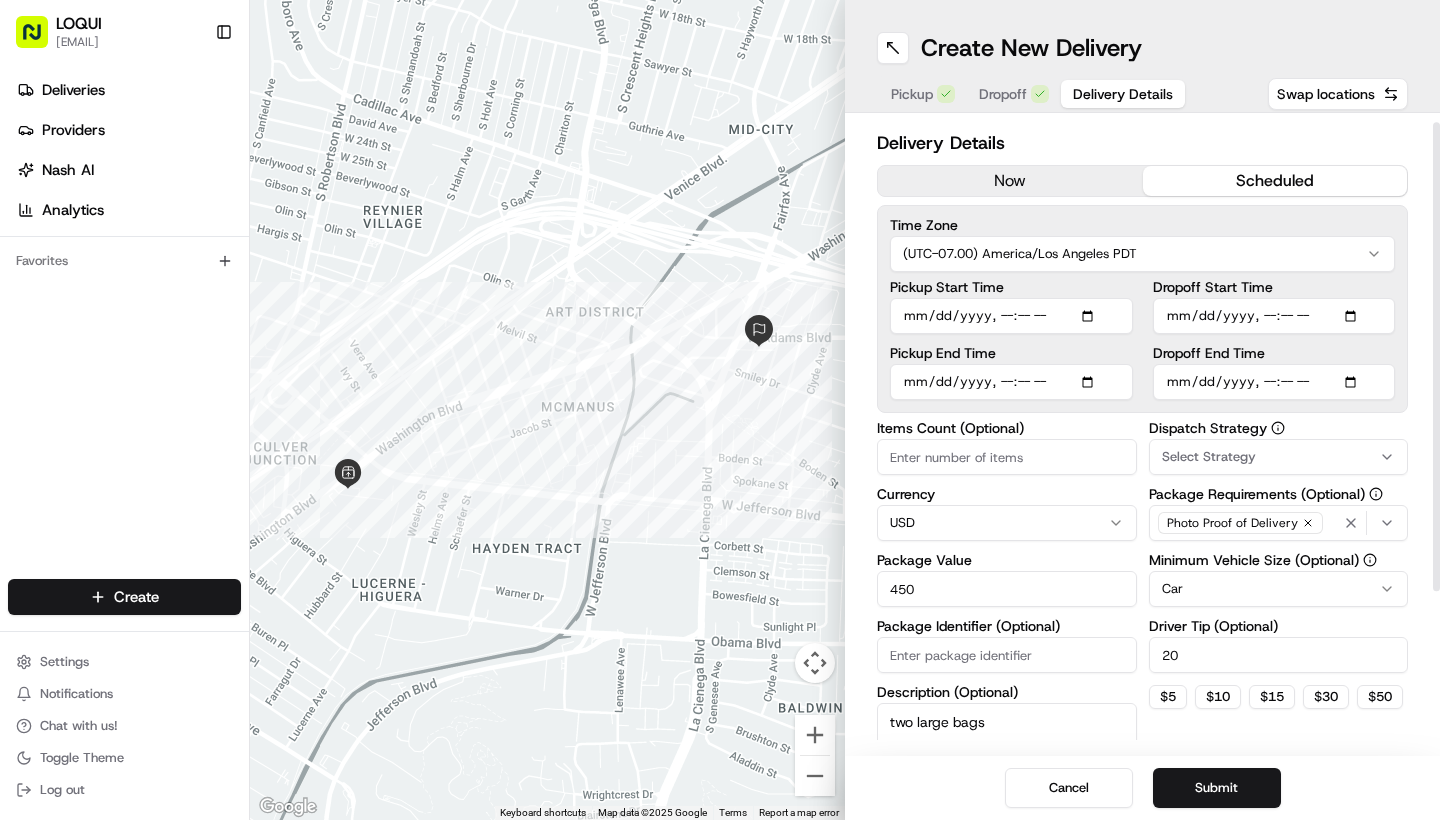 scroll, scrollTop: 36, scrollLeft: 0, axis: vertical 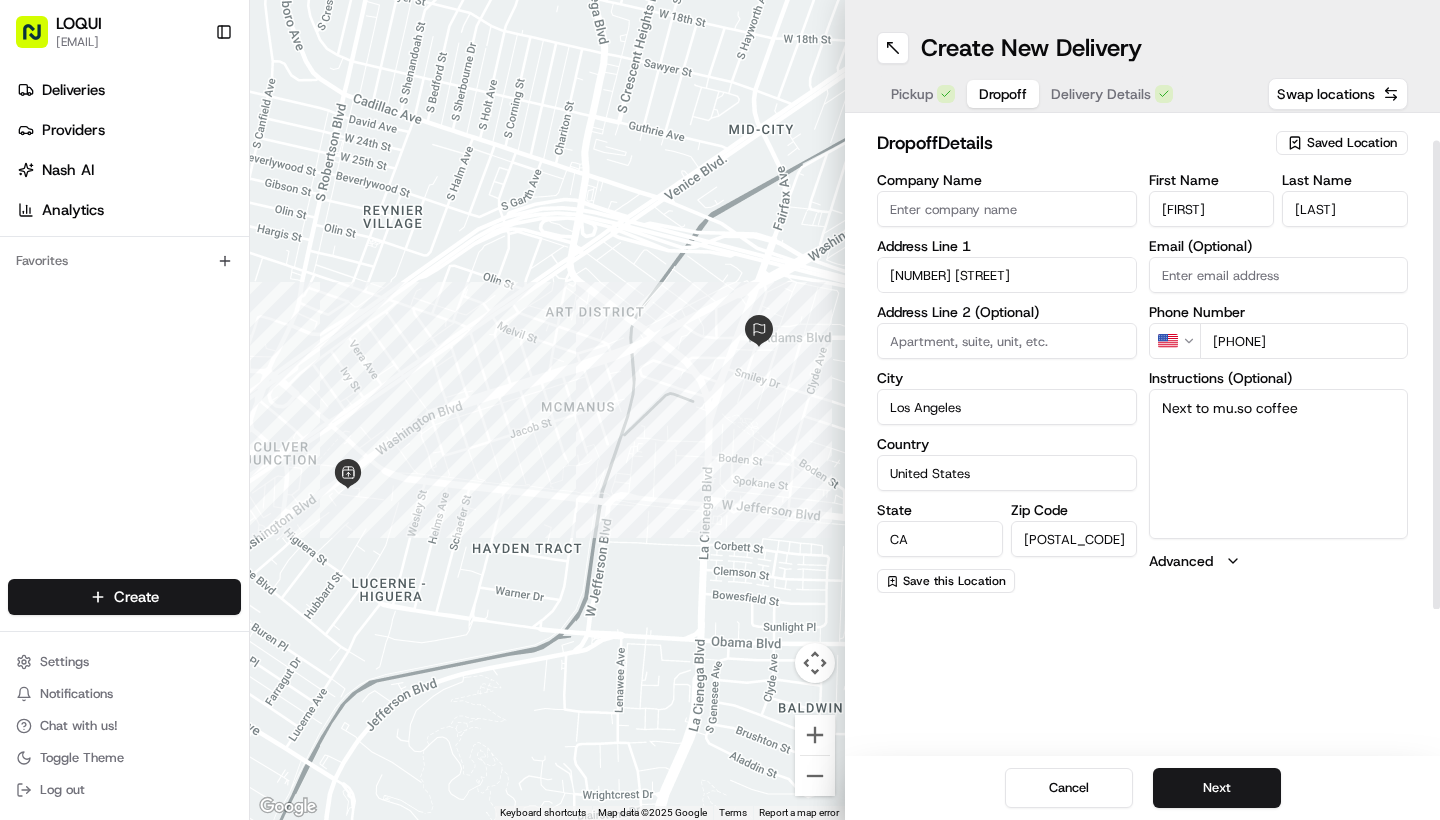 click on "Dropoff" at bounding box center (1003, 94) 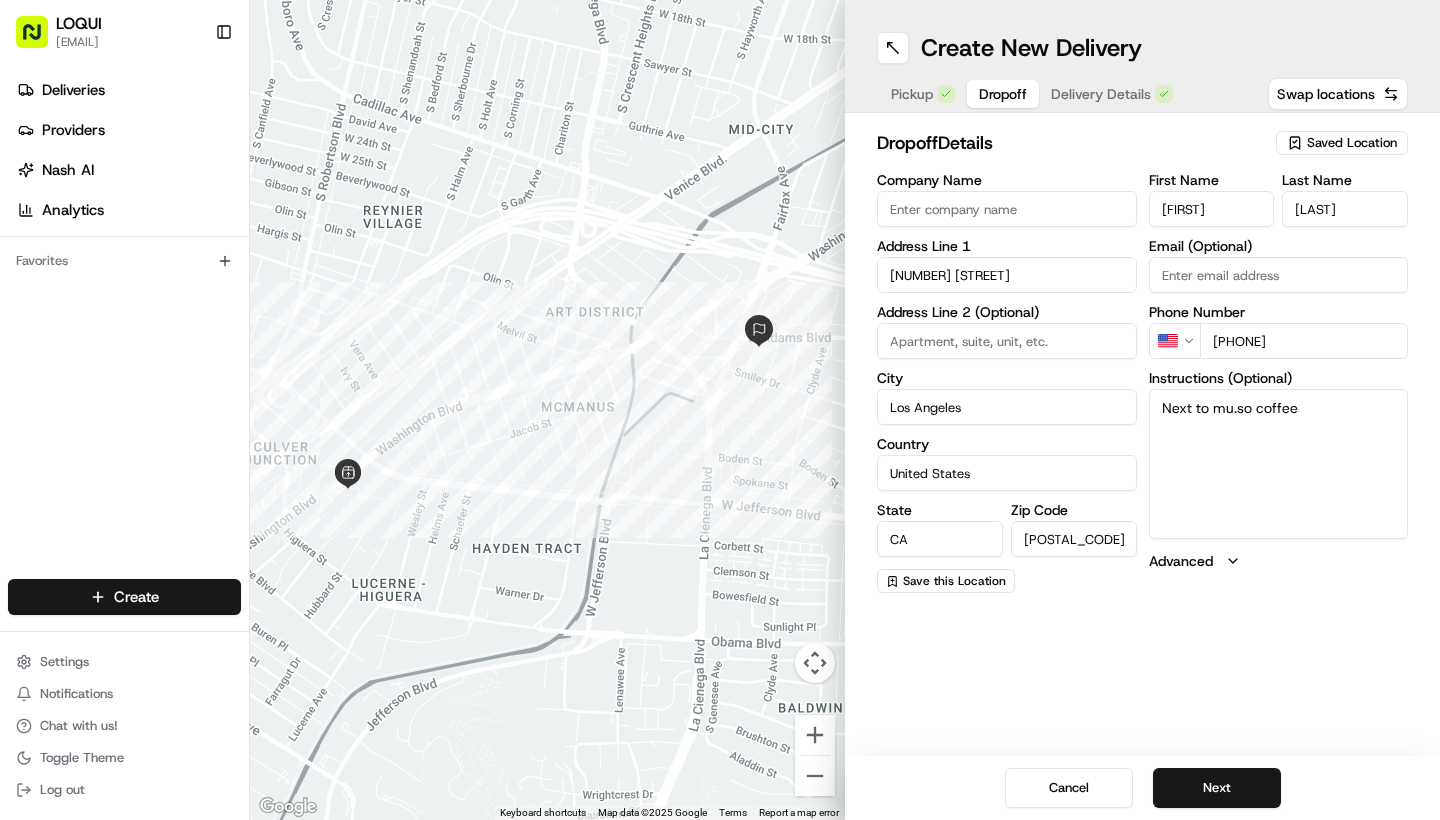 click on "Create New Delivery Pickup Dropoff Delivery Details Swap locations" at bounding box center [1142, 56] 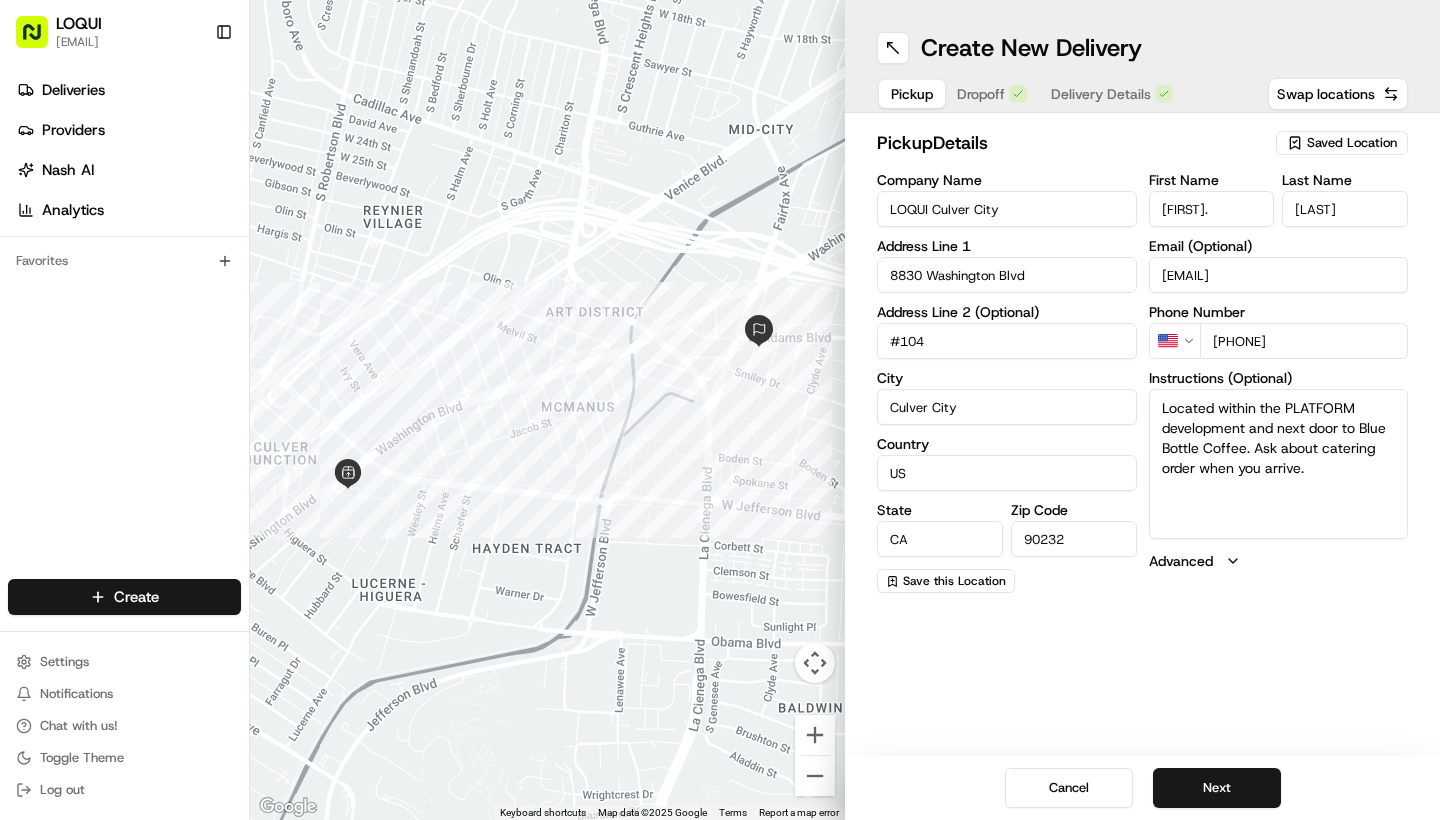 click on "Pickup" at bounding box center (912, 94) 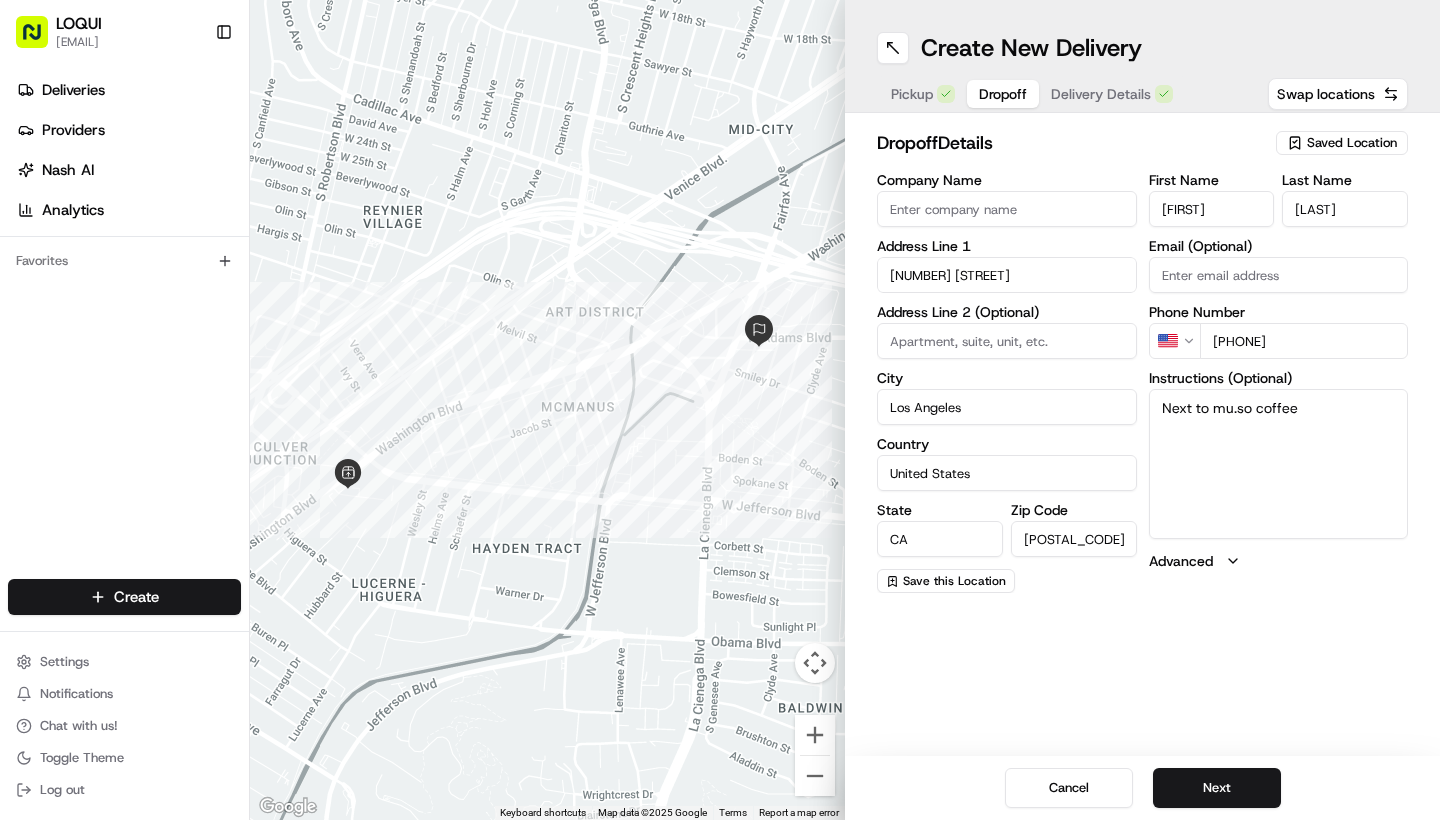 drag, startPoint x: 988, startPoint y: 90, endPoint x: 1067, endPoint y: 90, distance: 79 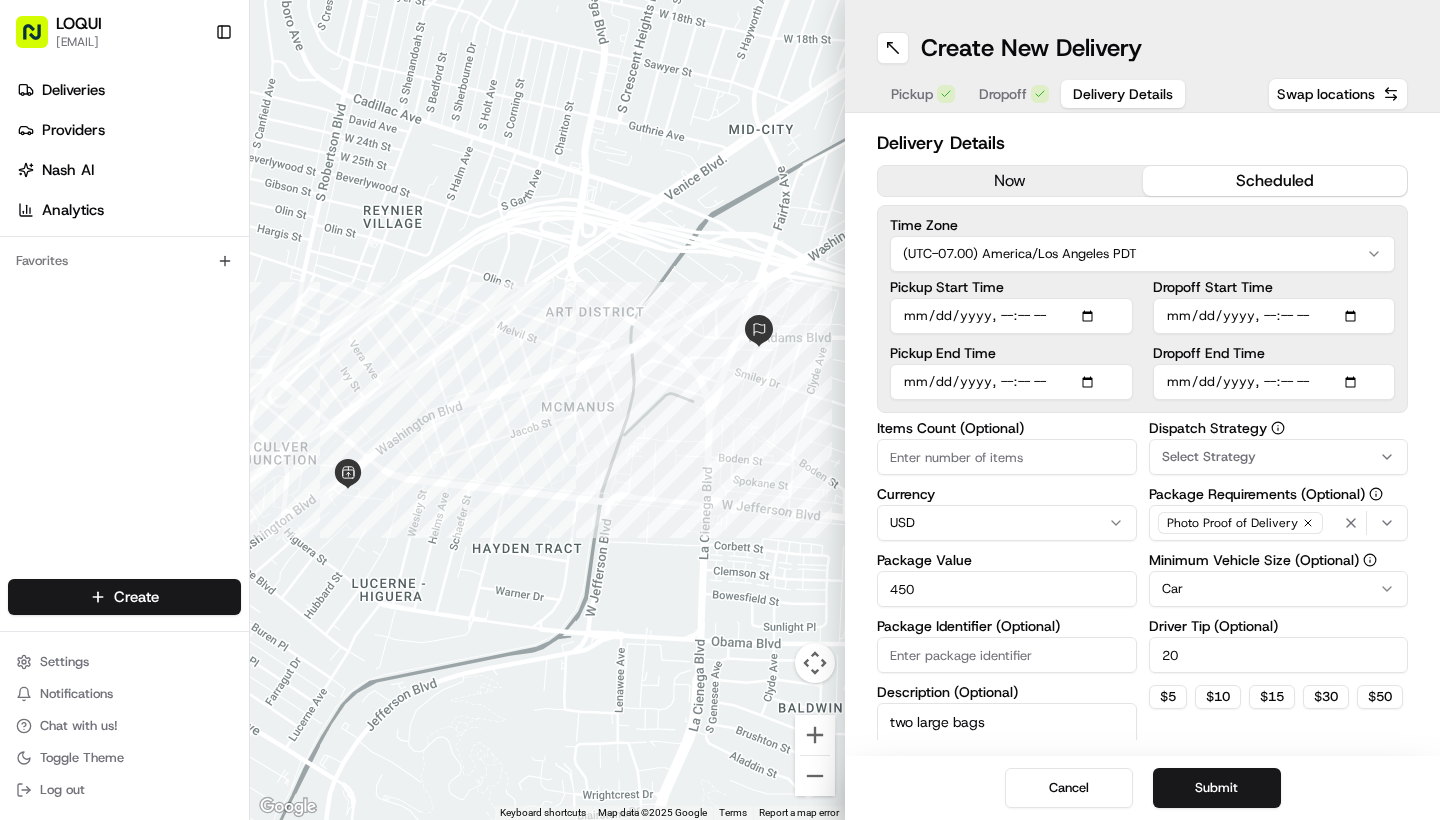 click on "Delivery Details" at bounding box center [1123, 94] 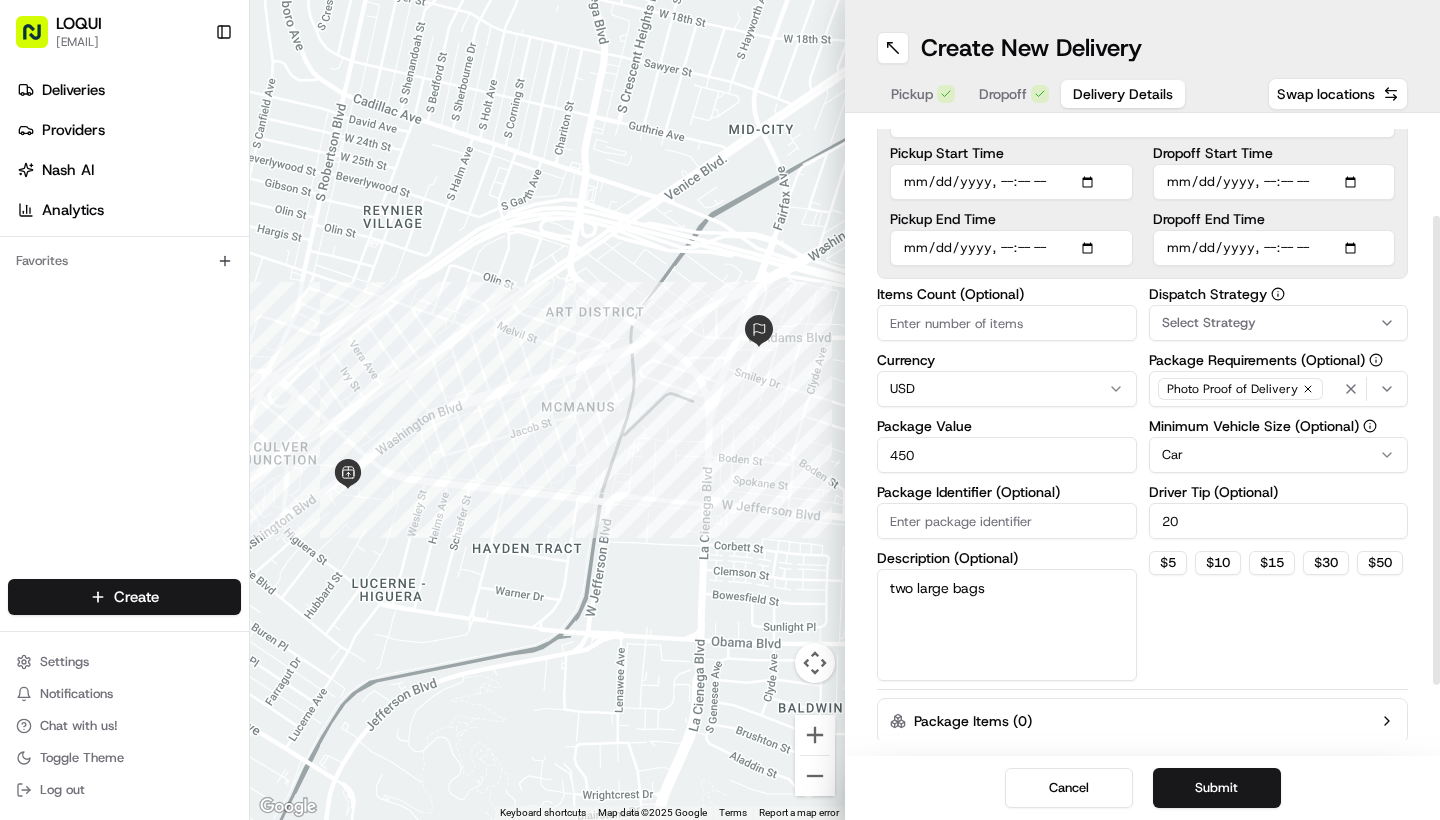 scroll, scrollTop: 104, scrollLeft: 0, axis: vertical 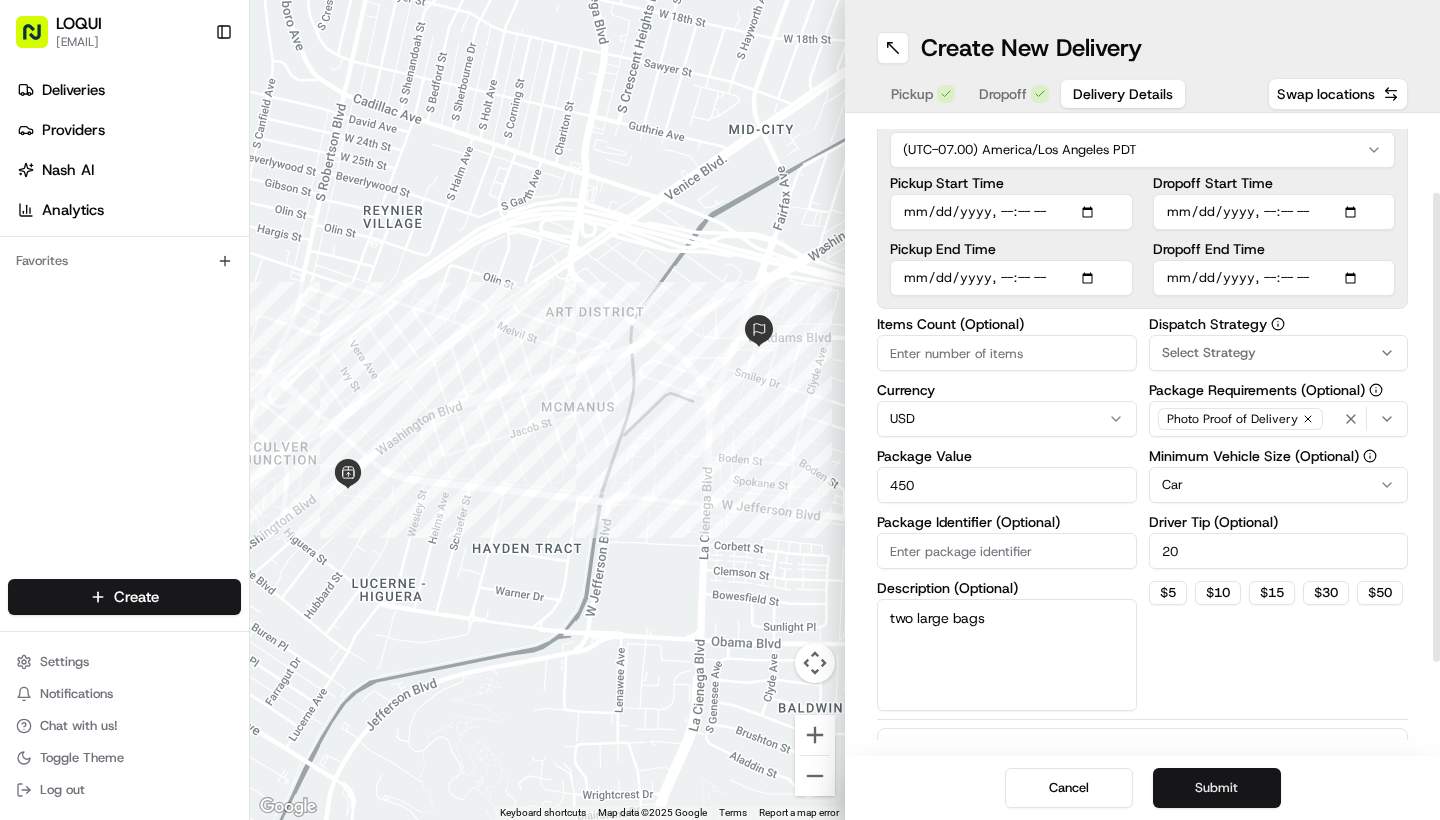 click on "Submit" at bounding box center (1217, 788) 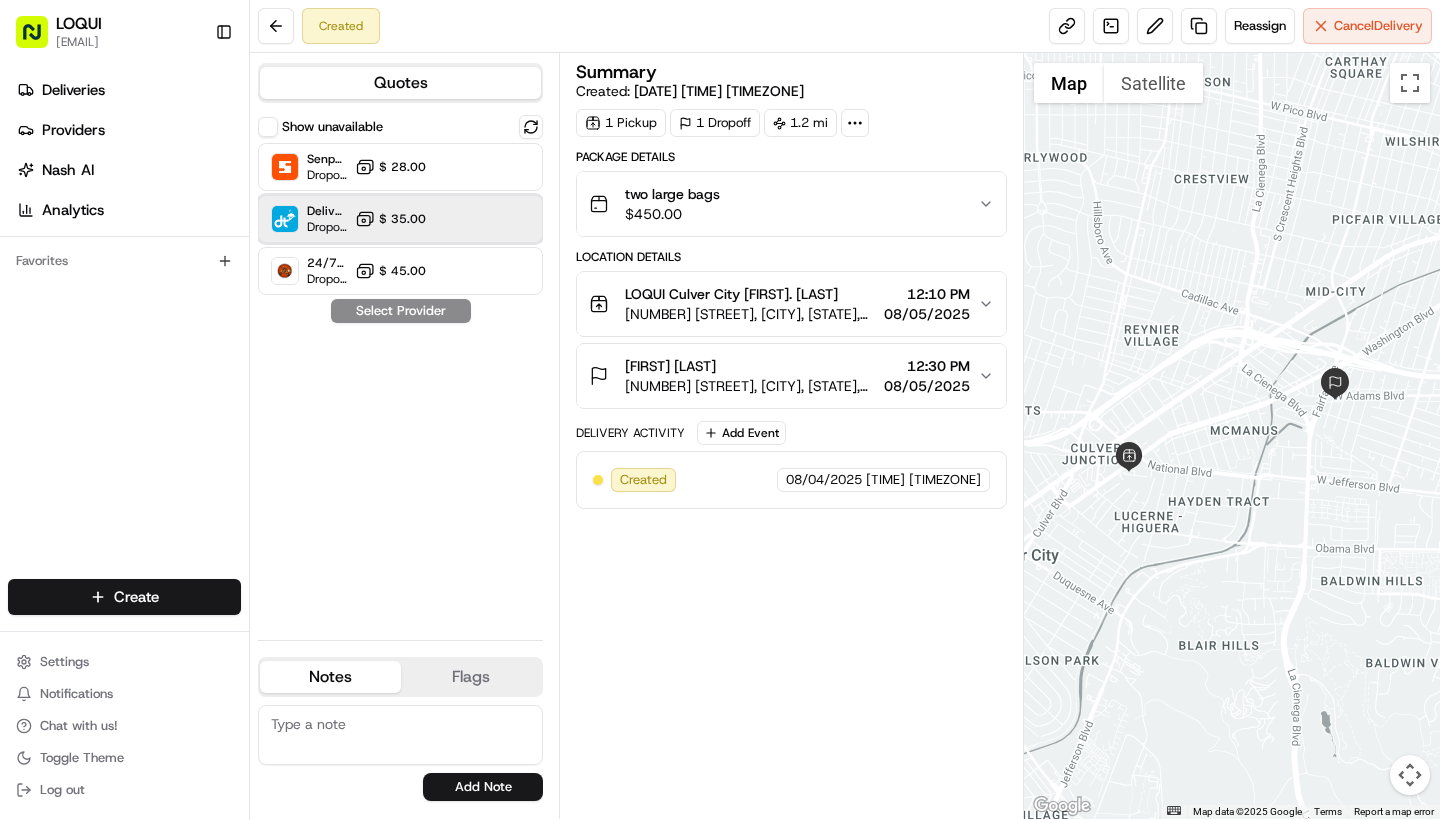 click on "Dropoff ETA   -" at bounding box center [327, 227] 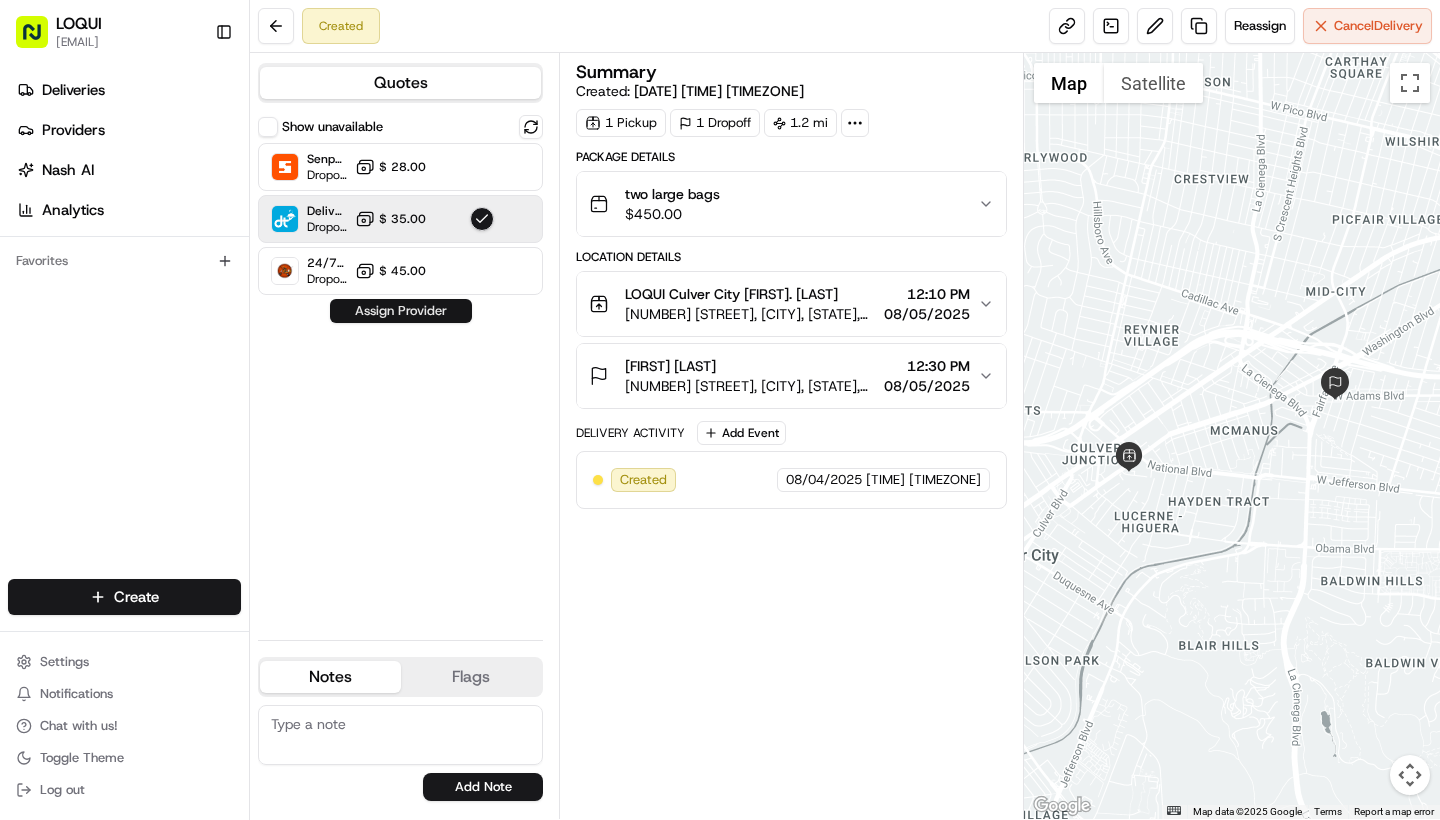 click on "Assign Provider" at bounding box center [401, 311] 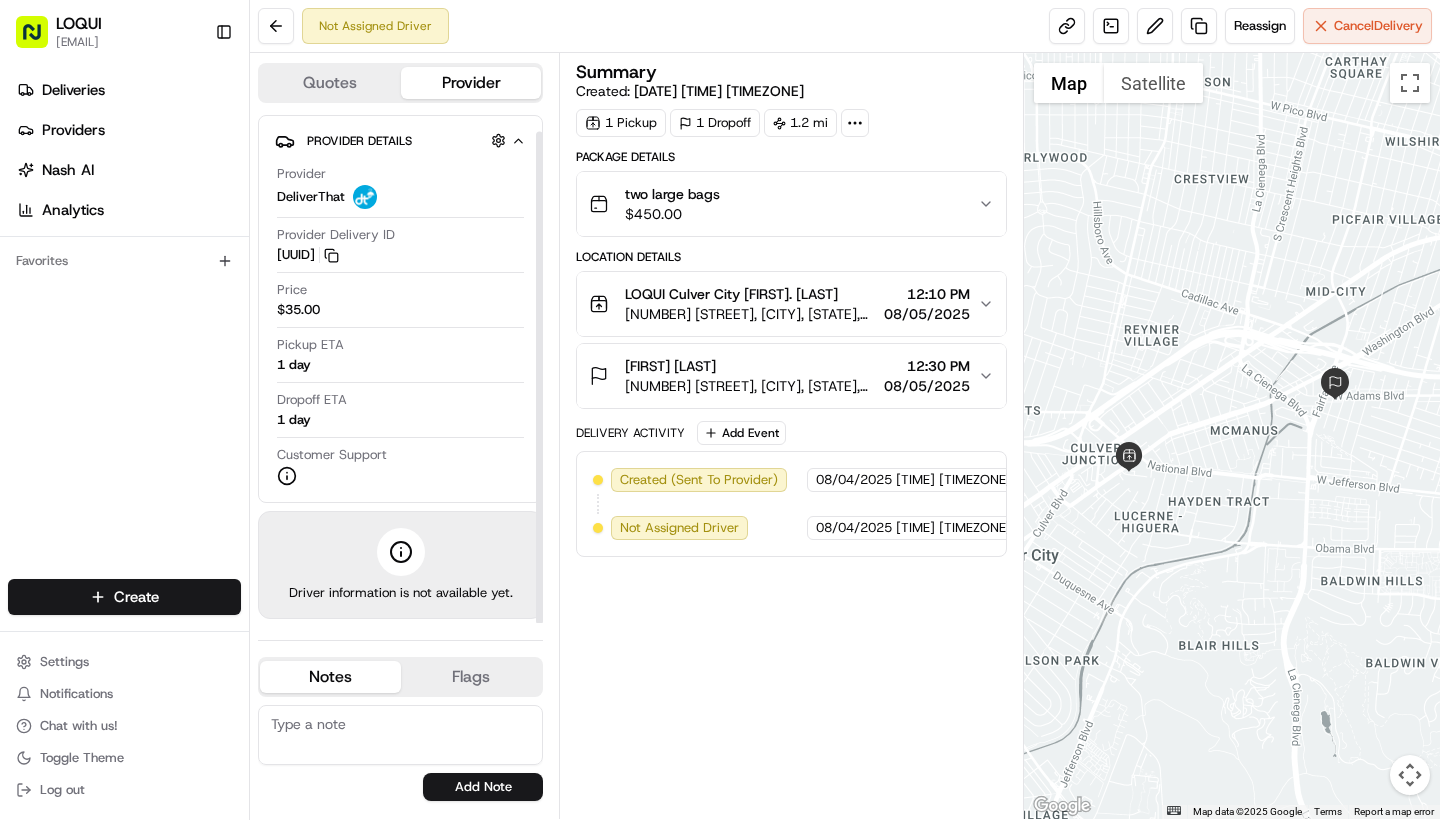 scroll, scrollTop: 17, scrollLeft: 0, axis: vertical 